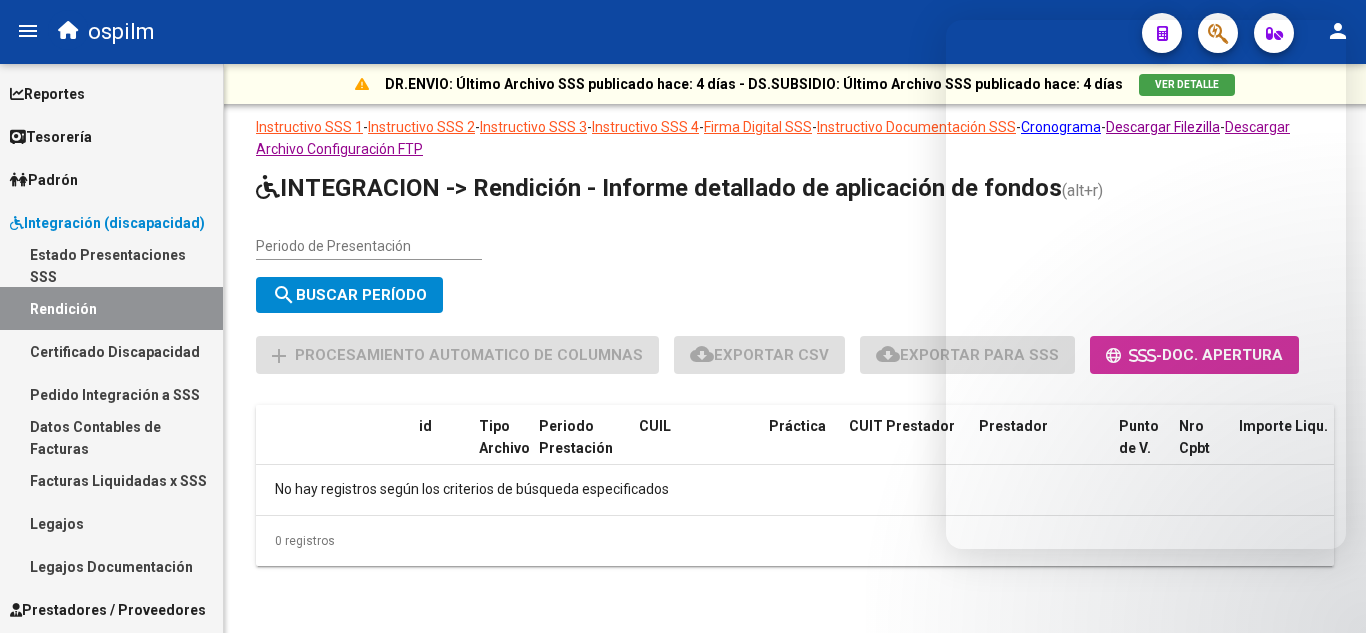 scroll, scrollTop: 0, scrollLeft: 0, axis: both 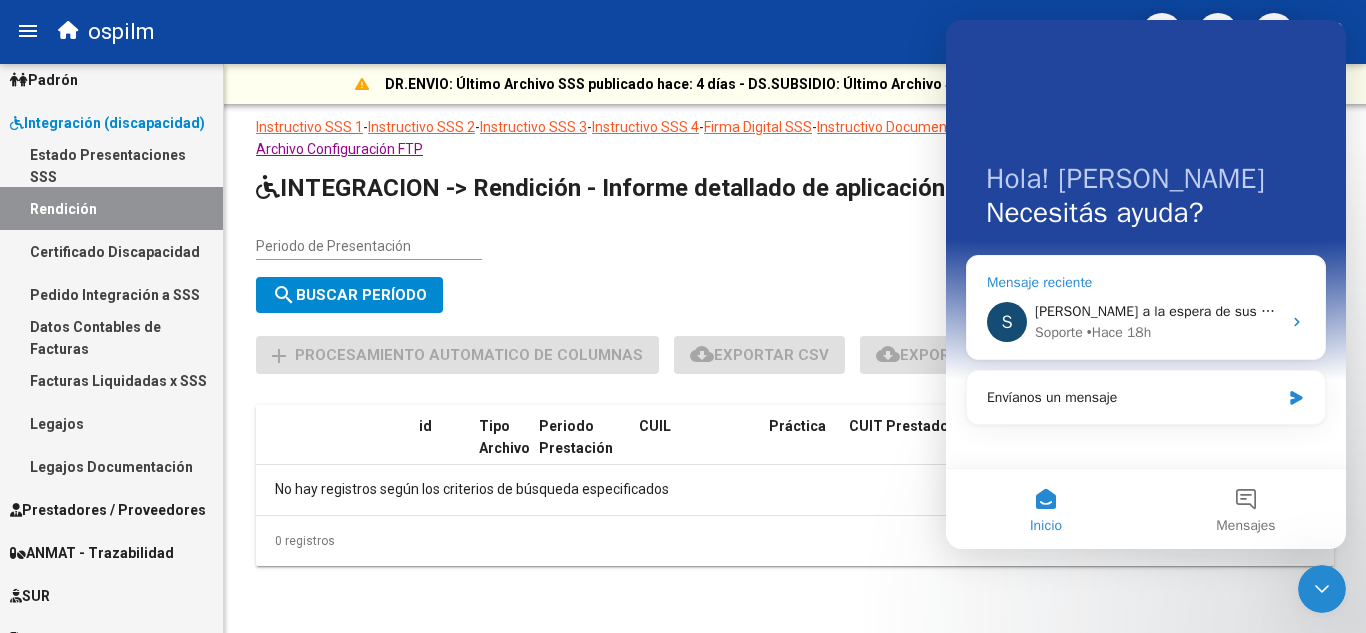click on "[PERSON_NAME] a la espera de sus comentarios" at bounding box center [1185, 311] 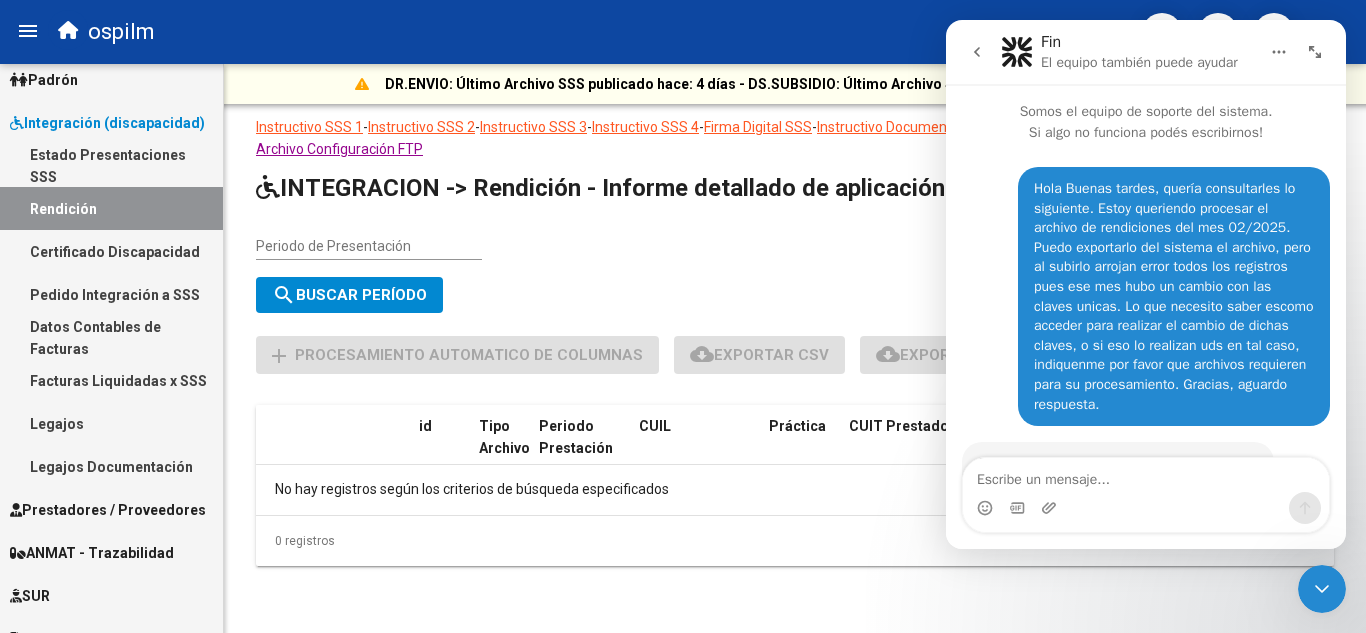 scroll, scrollTop: 894, scrollLeft: 0, axis: vertical 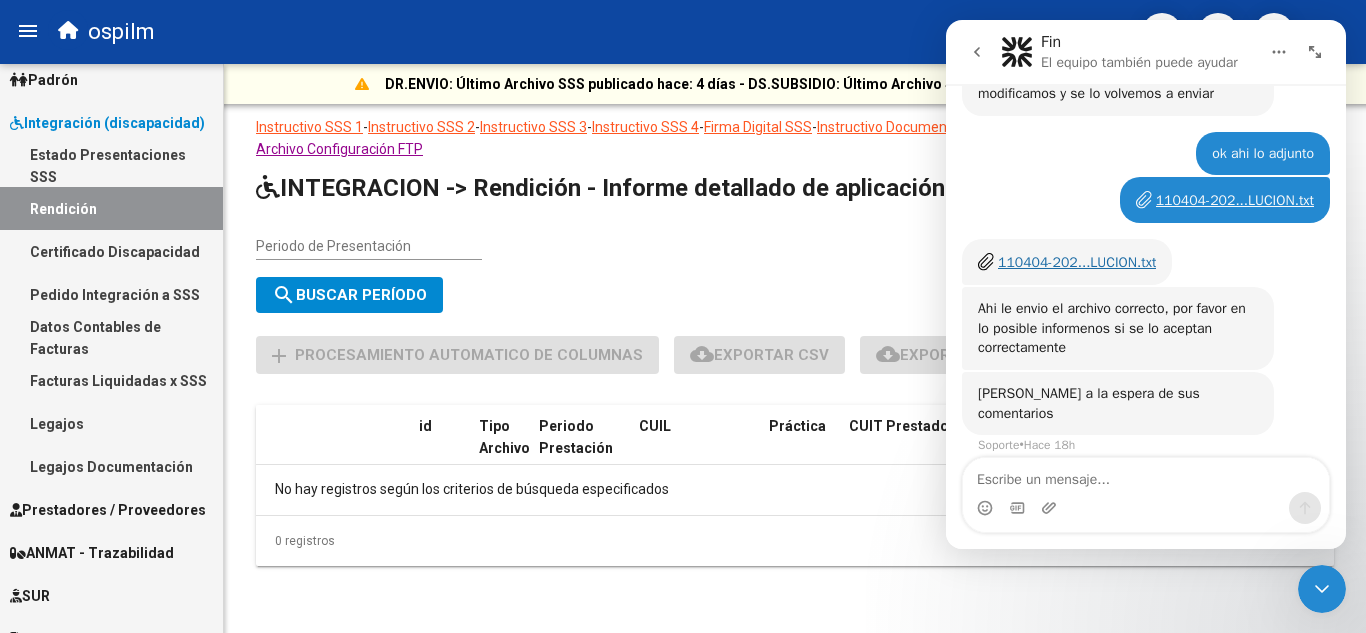 click on "110404-202...LUCION.txt" at bounding box center (1077, 262) 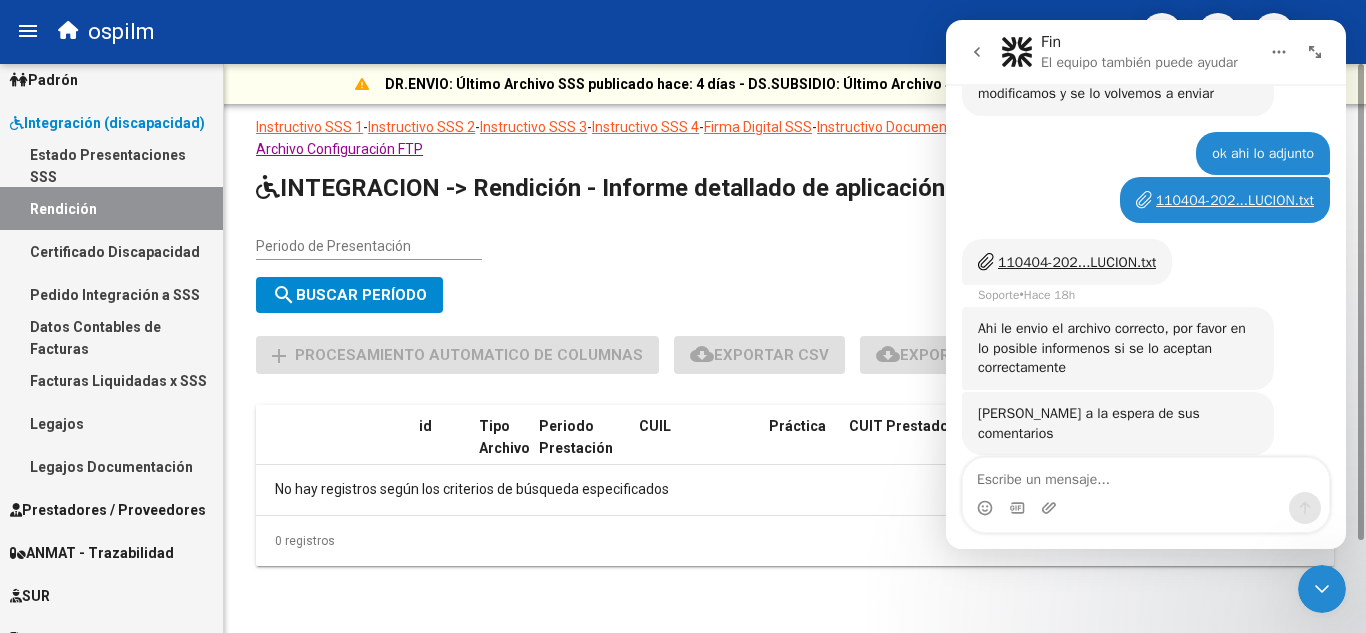 scroll, scrollTop: 914, scrollLeft: 0, axis: vertical 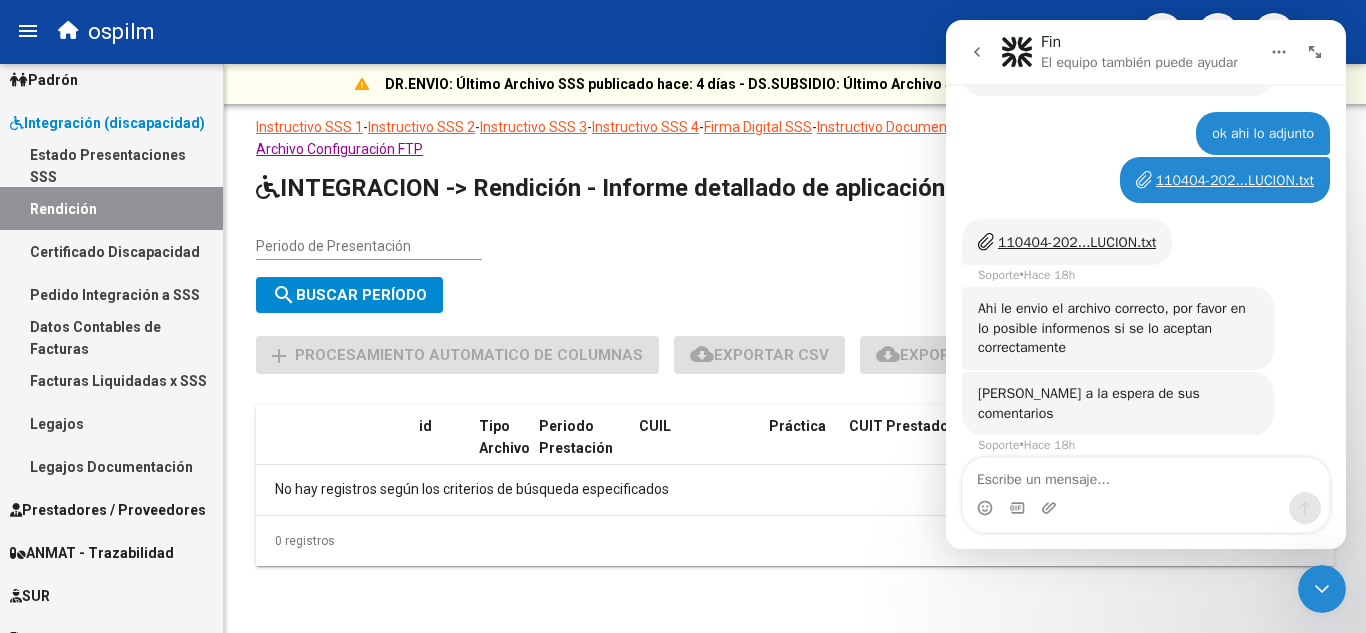 click on "Rendición" at bounding box center (111, 208) 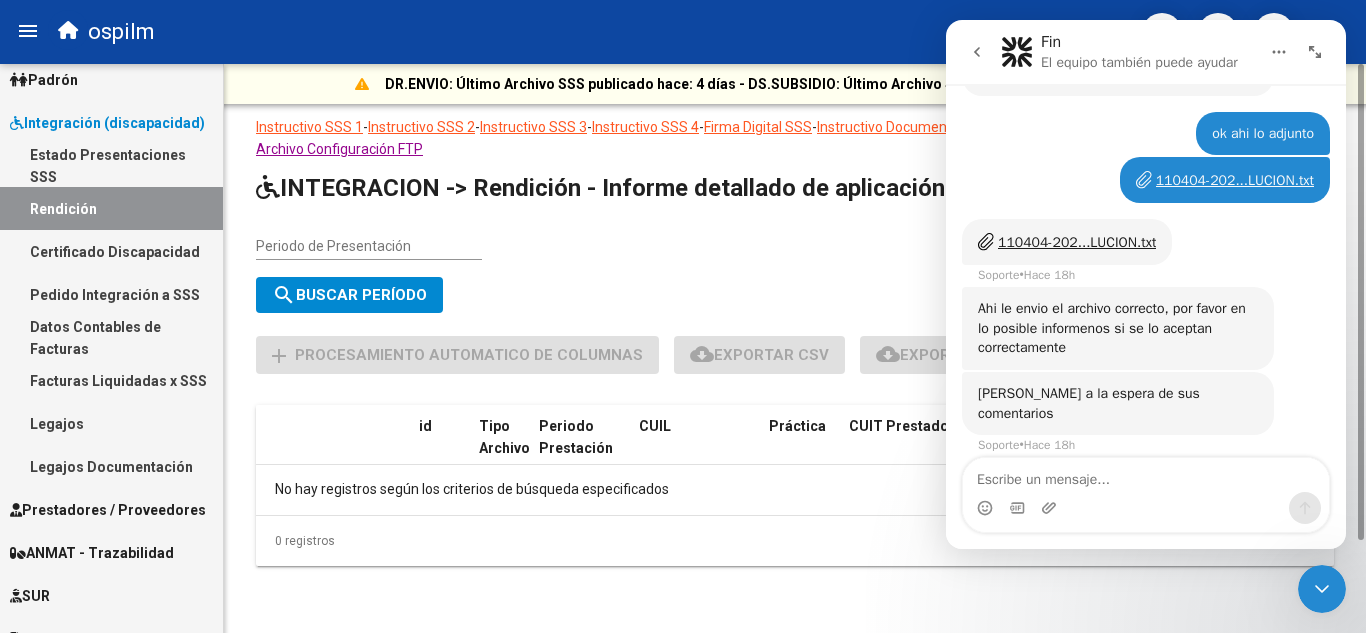 click on "Periodo de Presentación" at bounding box center [369, 246] 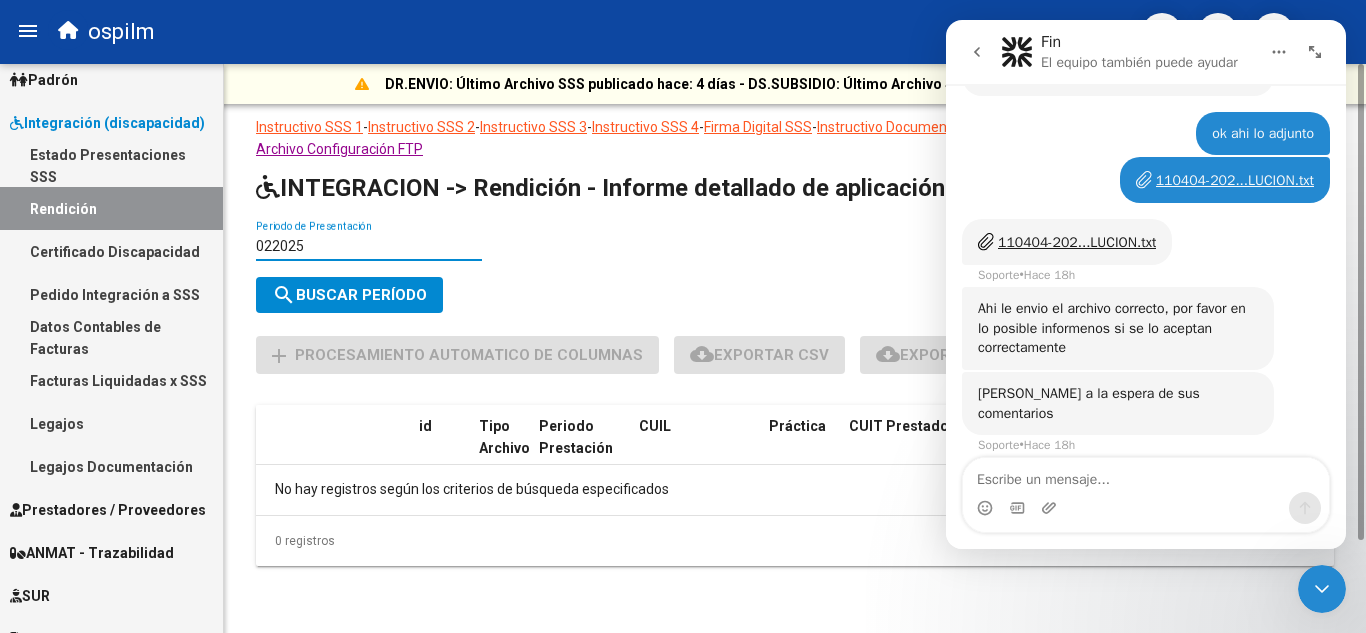 type on "022025" 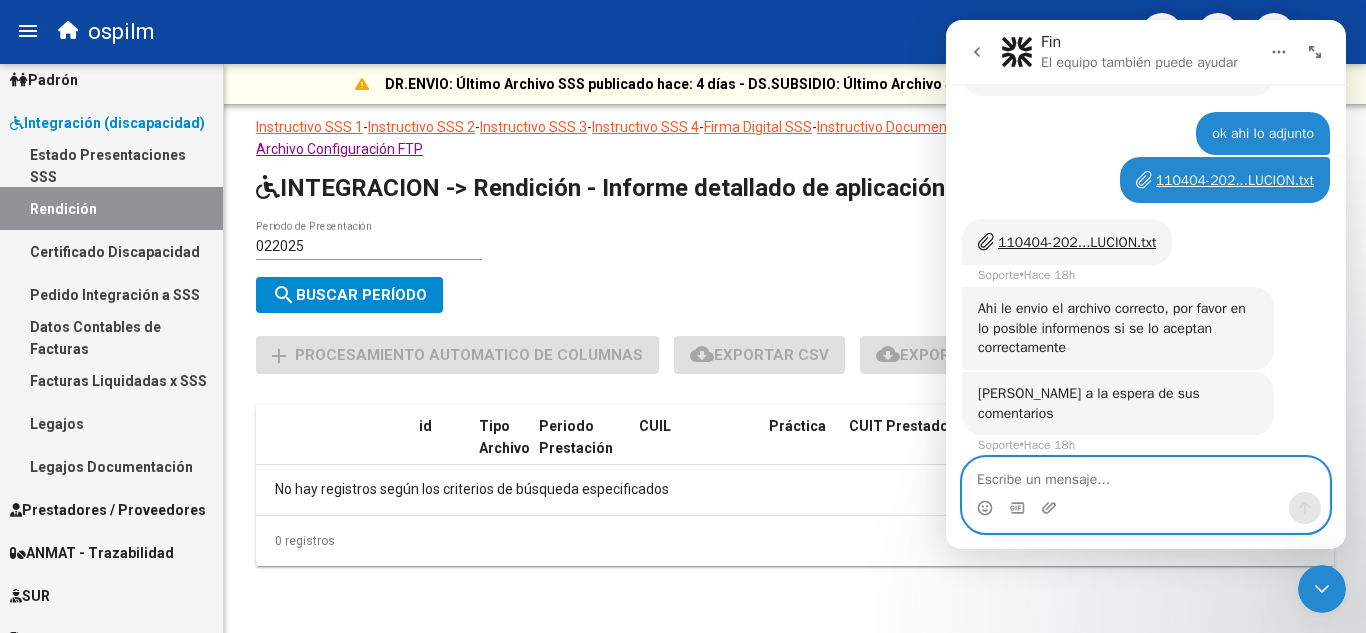 click at bounding box center (1146, 475) 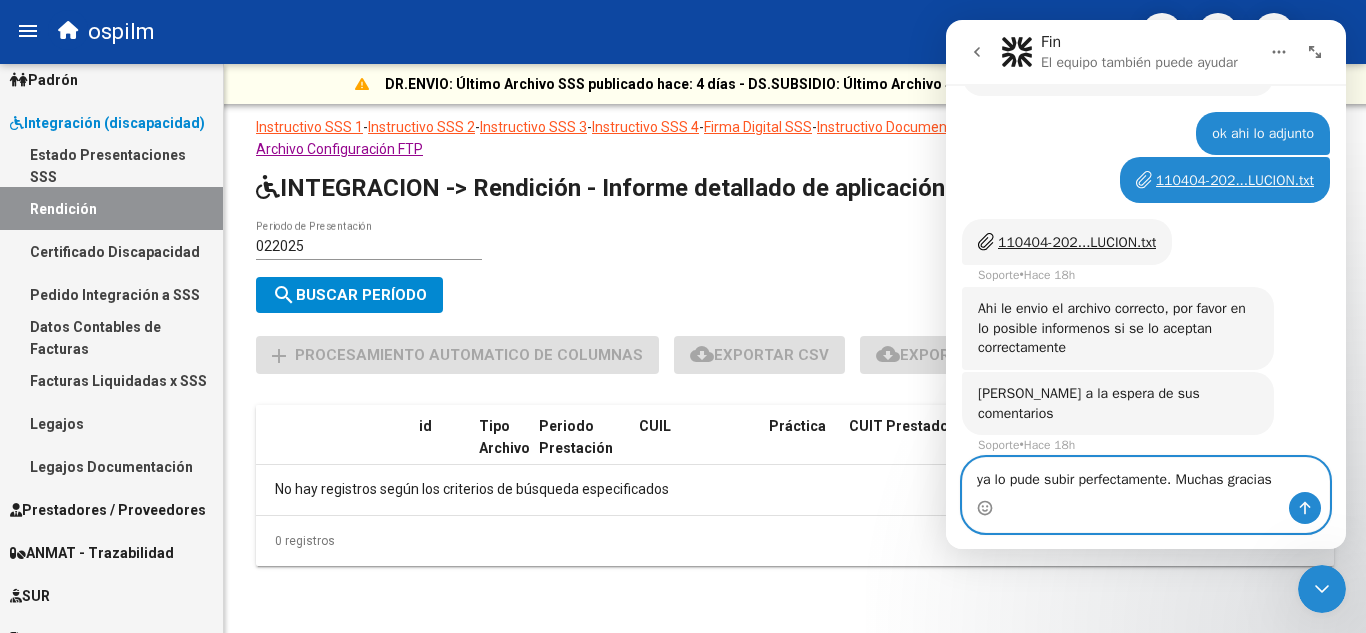 type on "ya lo pude subir perfectamente. Muchas gracias" 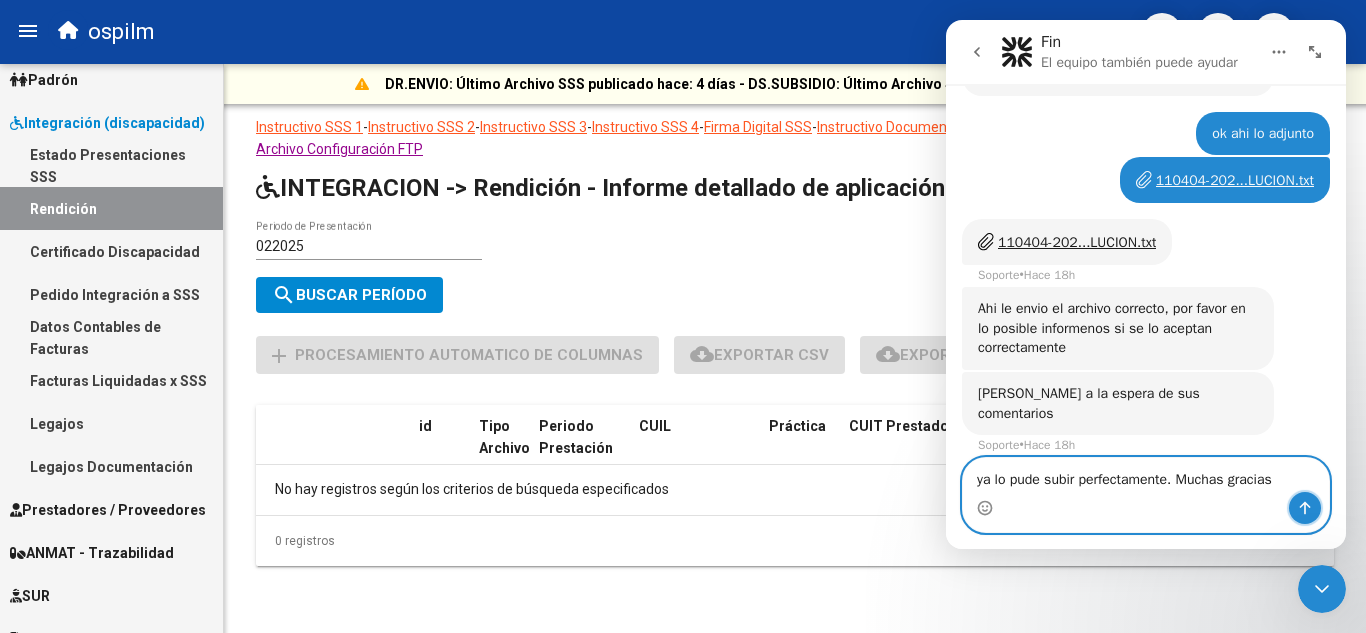 click 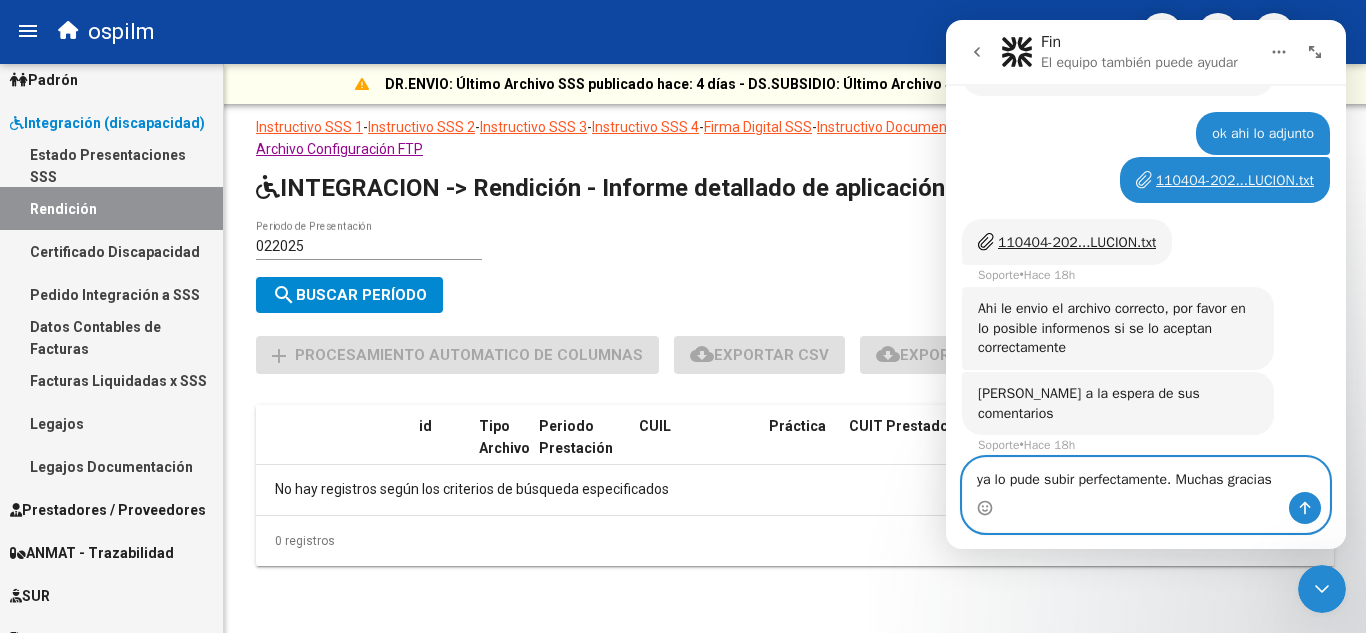 type 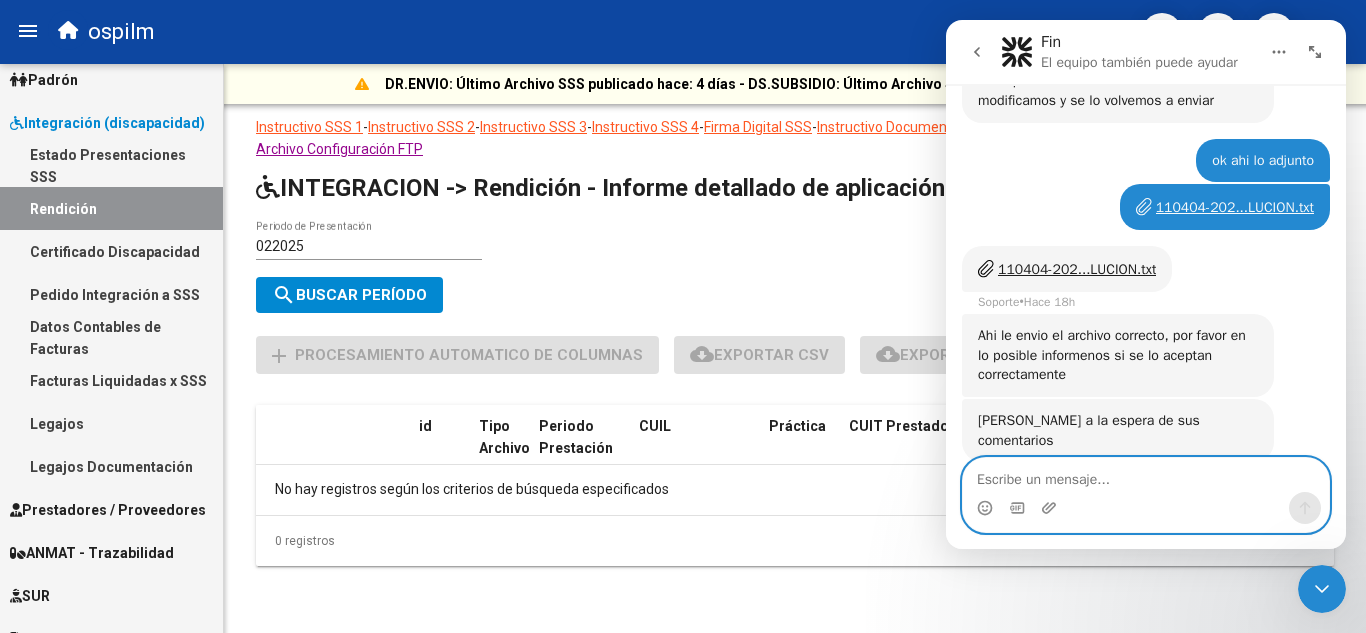 scroll, scrollTop: 1047, scrollLeft: 0, axis: vertical 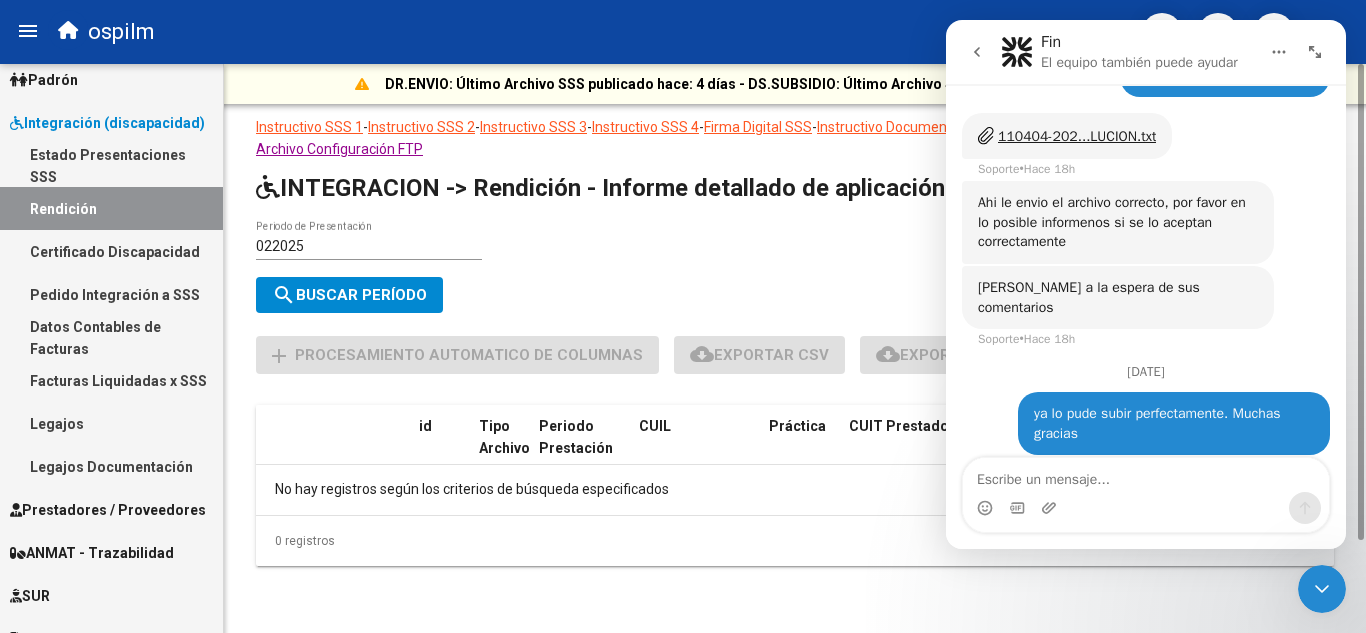 click on "search  Buscar Período" 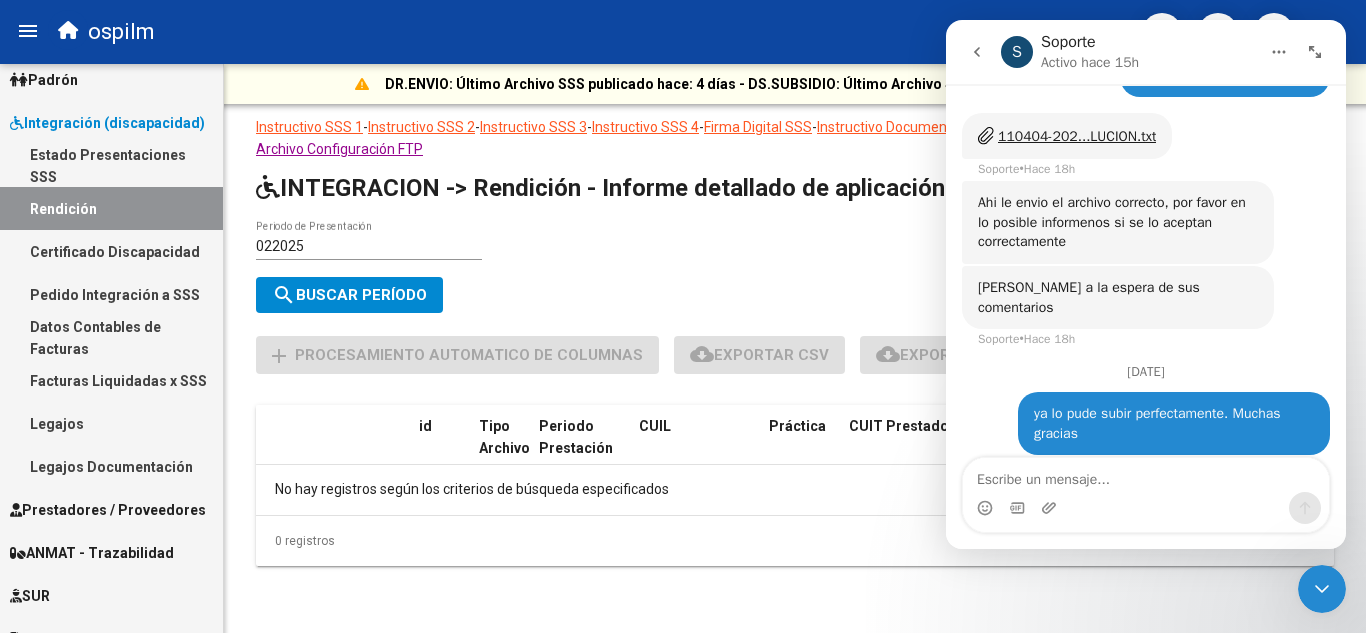 click 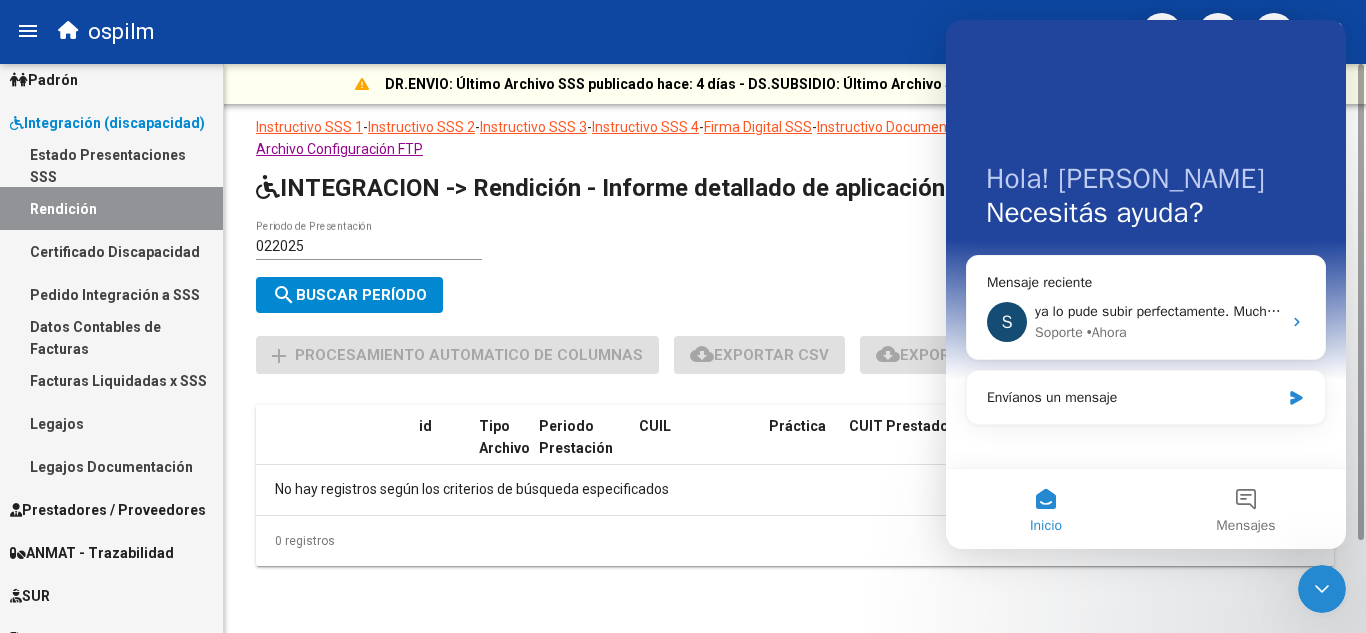 click on "DR.ENVIO: Último Archivo SSS publicado hace: 4 días - DS.SUBSIDIO: Último Archivo SSS publicado hace: 4 días  VER DETALLE  Instructivo SSS 1  -  Instructivo SSS 2  -  Instructivo SSS 3  -  Instructivo SSS 4  -  Firma Digital SSS  -  Instructivo Documentación SSS  -  Cronograma  -  Descargar Filezilla  -  Descargar Archivo Configuración FTP  INTEGRACION -> Rendición - Informe detallado de aplicación de fondos (alt+r) 022025 Periodo de Presentación search  Buscar Período  sync  Cambiar Período  add Procesamiento automatico de columnas cloud_download  Exportar CSV  cloud_download  Exportar para SSS      -  Doc. Apertura id Tipo Archivo Periodo Prestación CUIL Práctica CUIT Prestador Prestador Punto de V. Nro Cpbt Importe Liqu. Importe Solic. | Solicitado Total Subsidio Total | Importe Aplicado SSS Importe transferido Retencion de Ganancias Retencion IIBB Fecha trans. 1 Orden del pago 1 Nro Recibo Fondos Propios Cta. Disca. Fondos Propios Otra Cta. Importe trasladado Importe devuelto Cuenta SSS CBU" 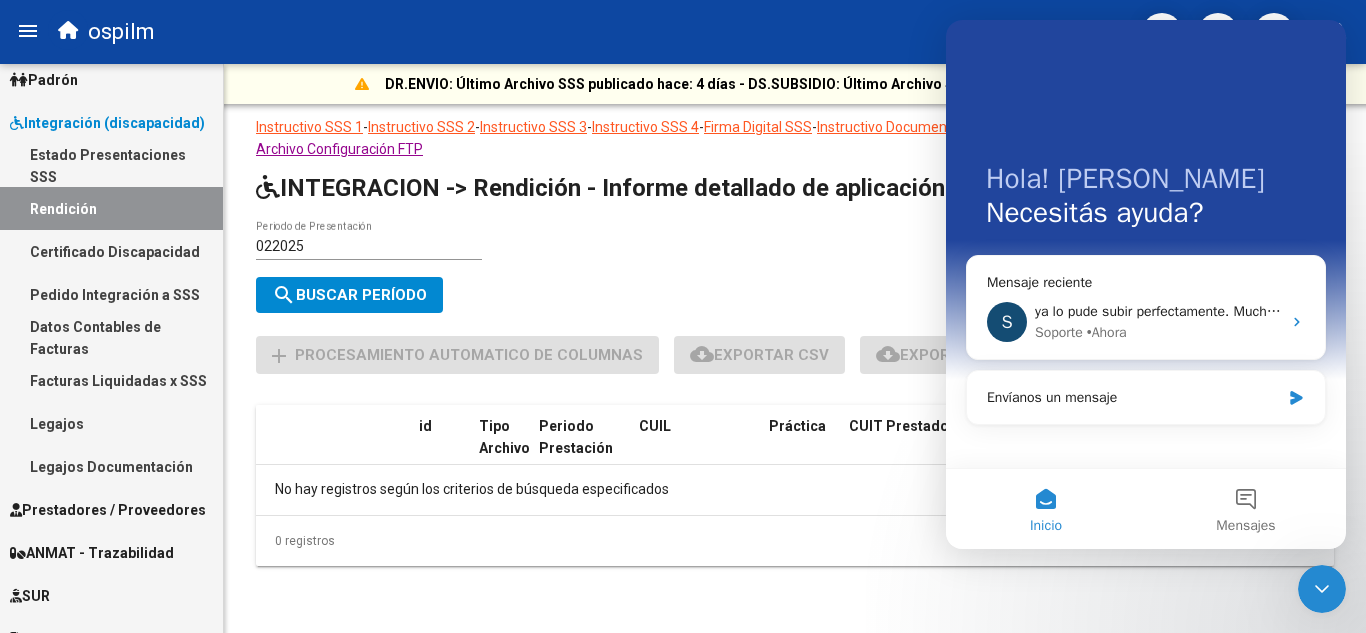 click 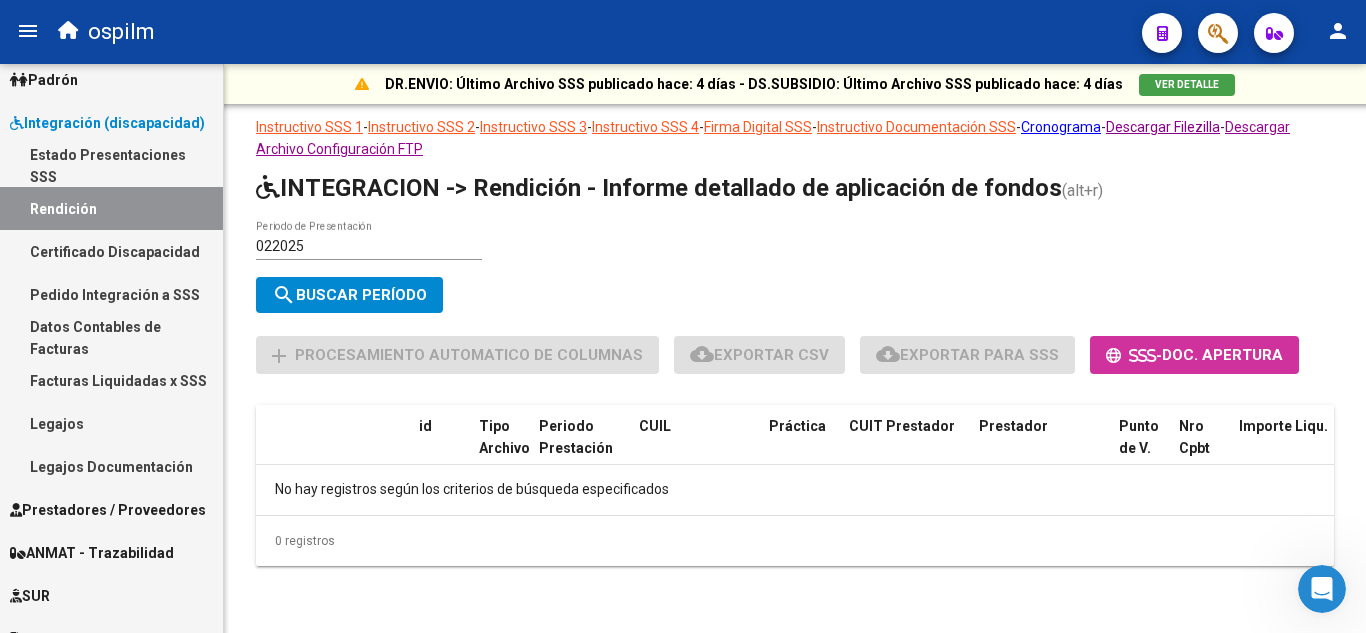 scroll, scrollTop: 0, scrollLeft: 0, axis: both 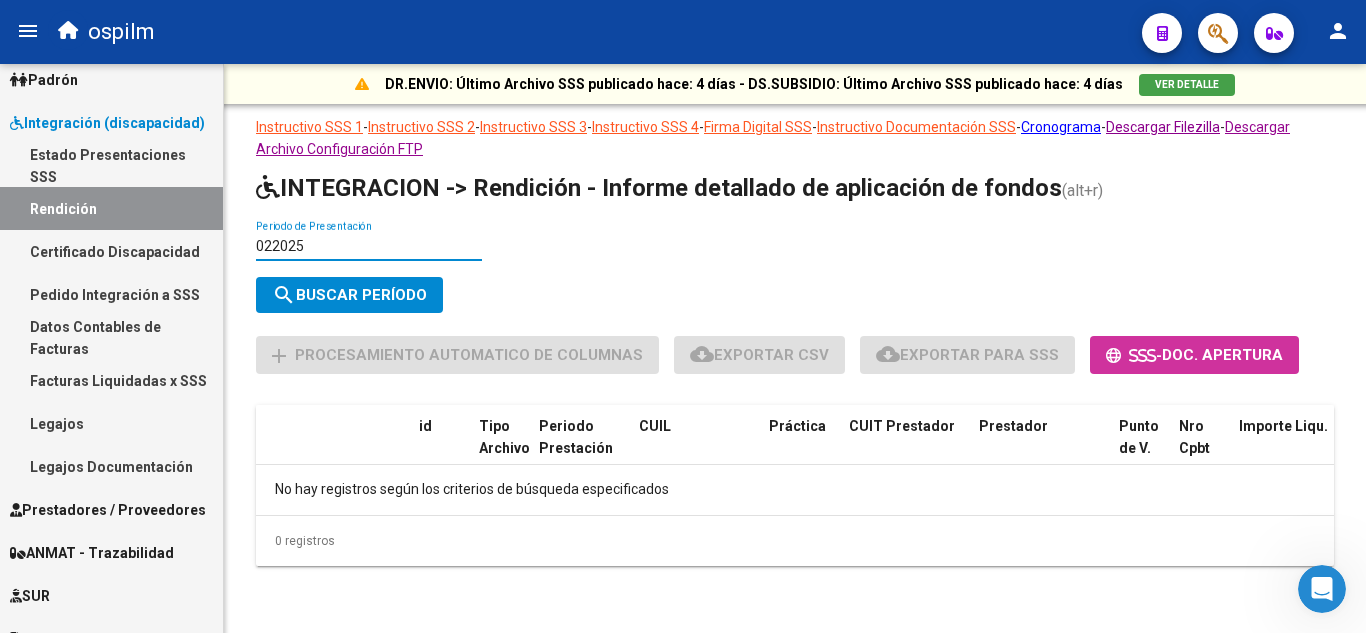 drag, startPoint x: 335, startPoint y: 252, endPoint x: 186, endPoint y: 237, distance: 149.75313 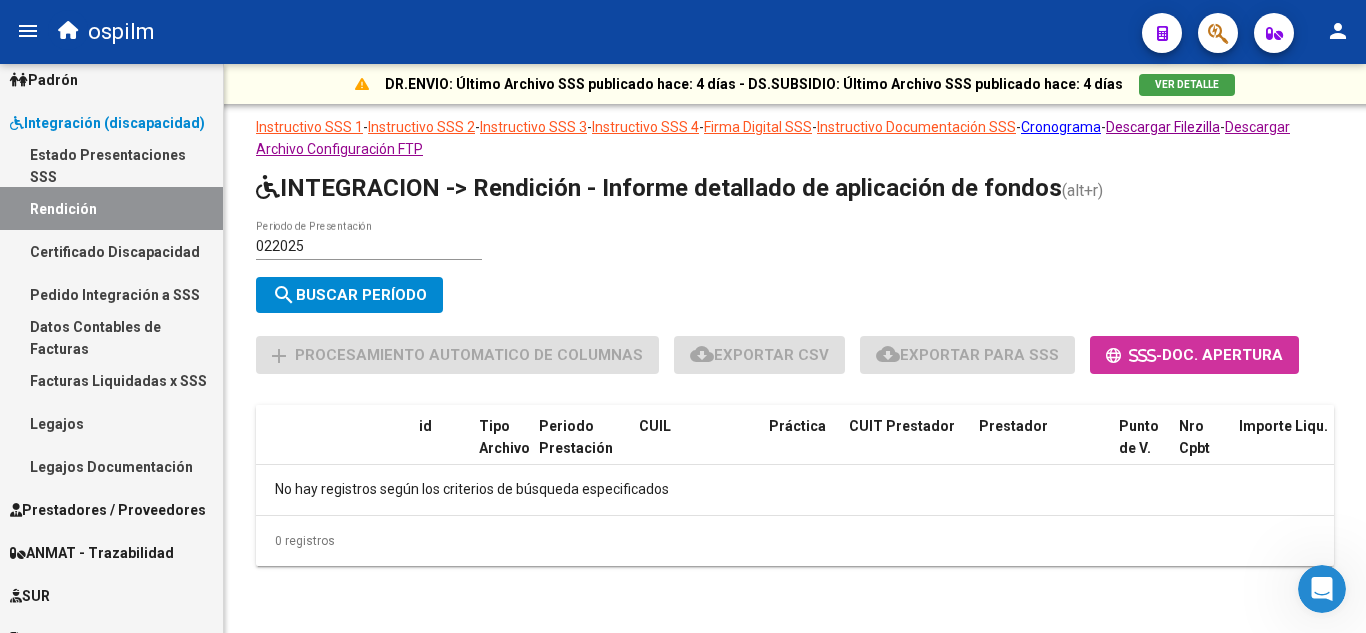 click on "Estado Presentaciones SSS" at bounding box center [111, 165] 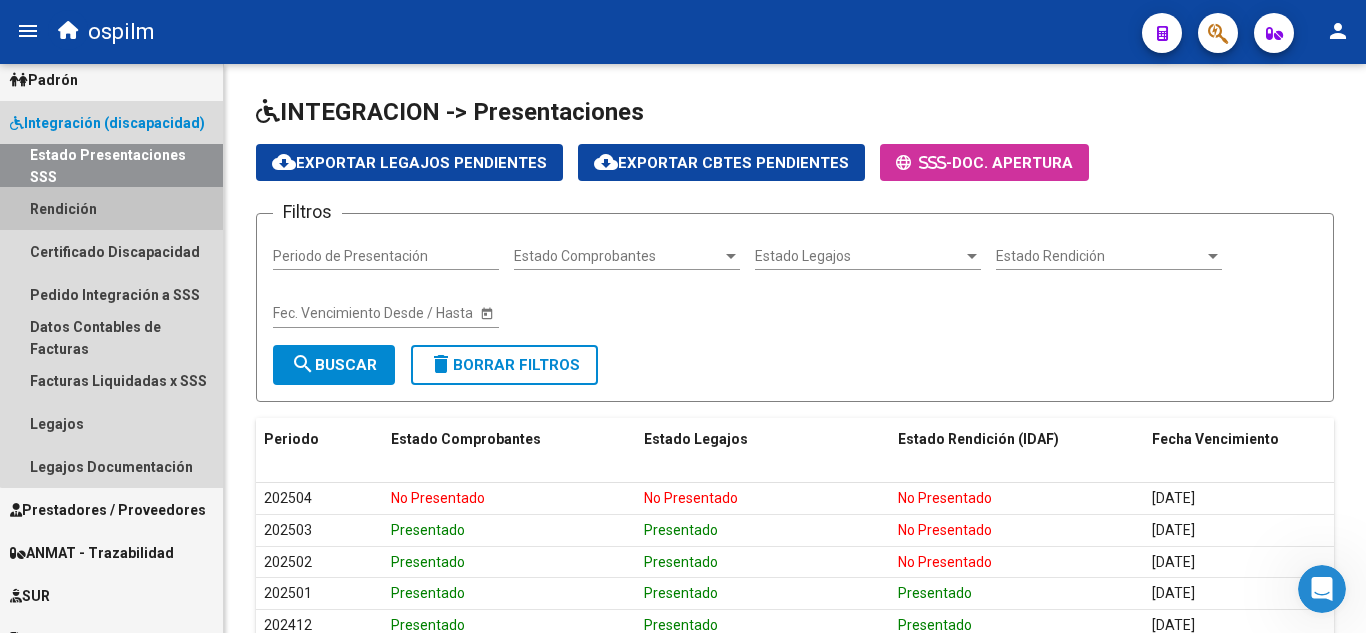 click on "Rendición" at bounding box center [111, 208] 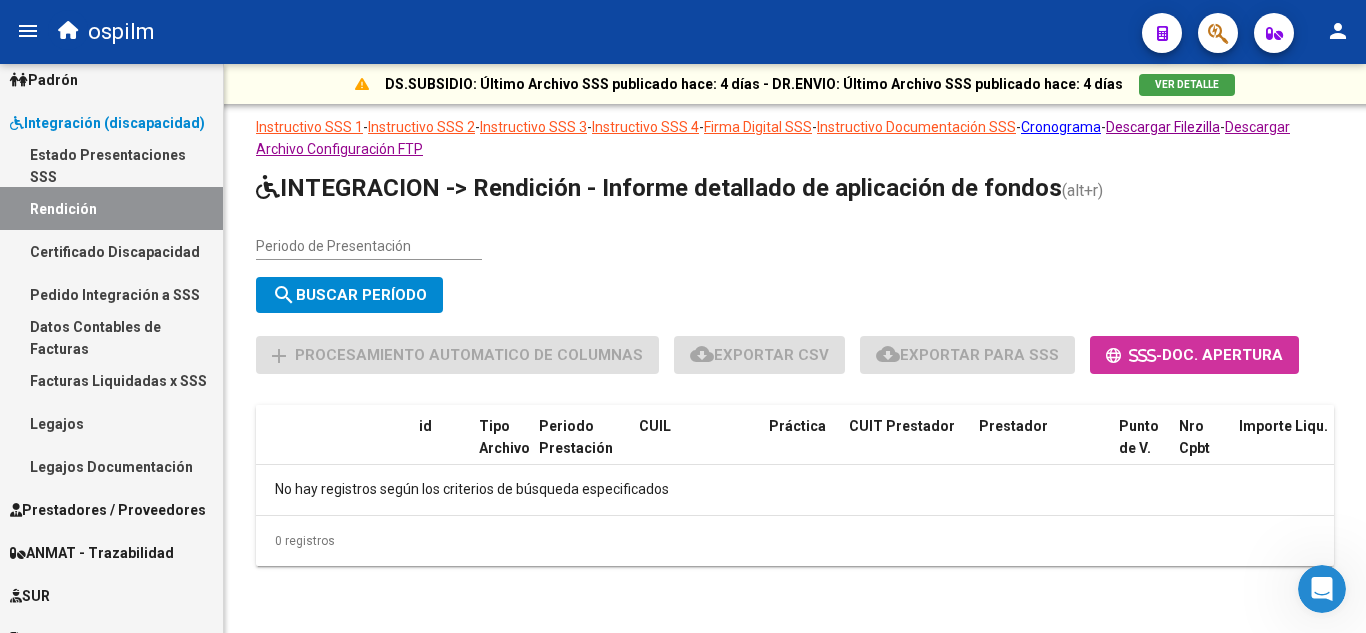 click on "Periodo de Presentación" 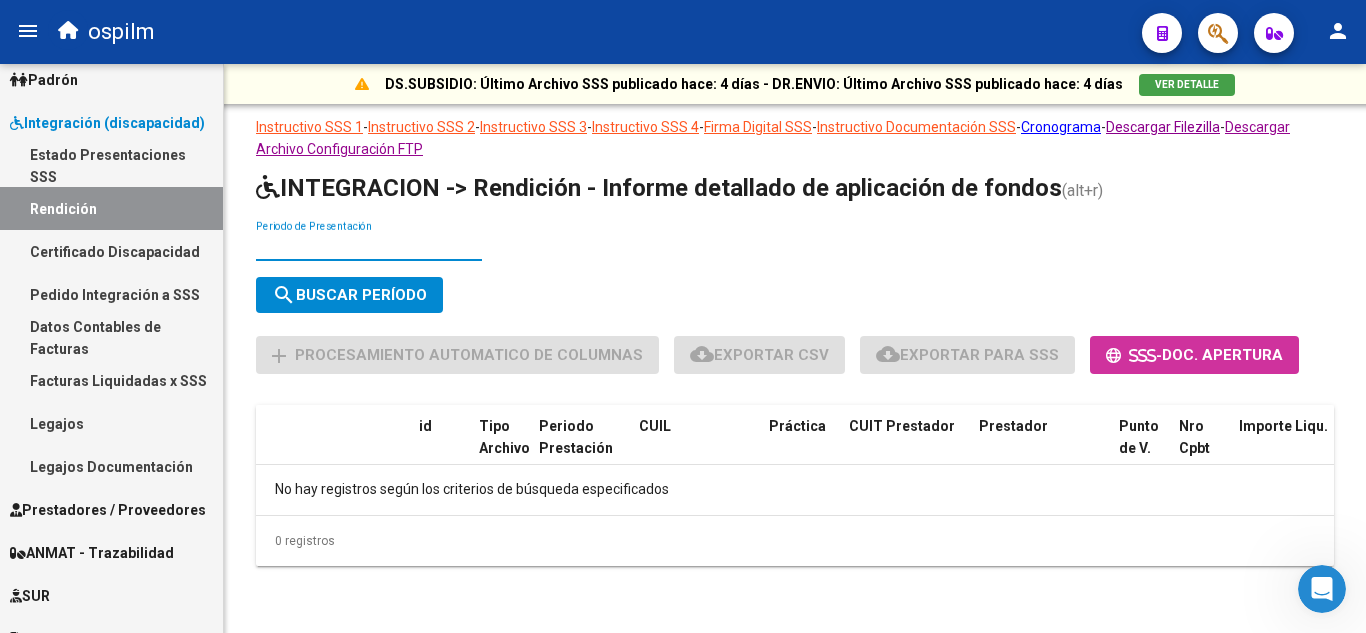 click on "Periodo de Presentación" at bounding box center [369, 246] 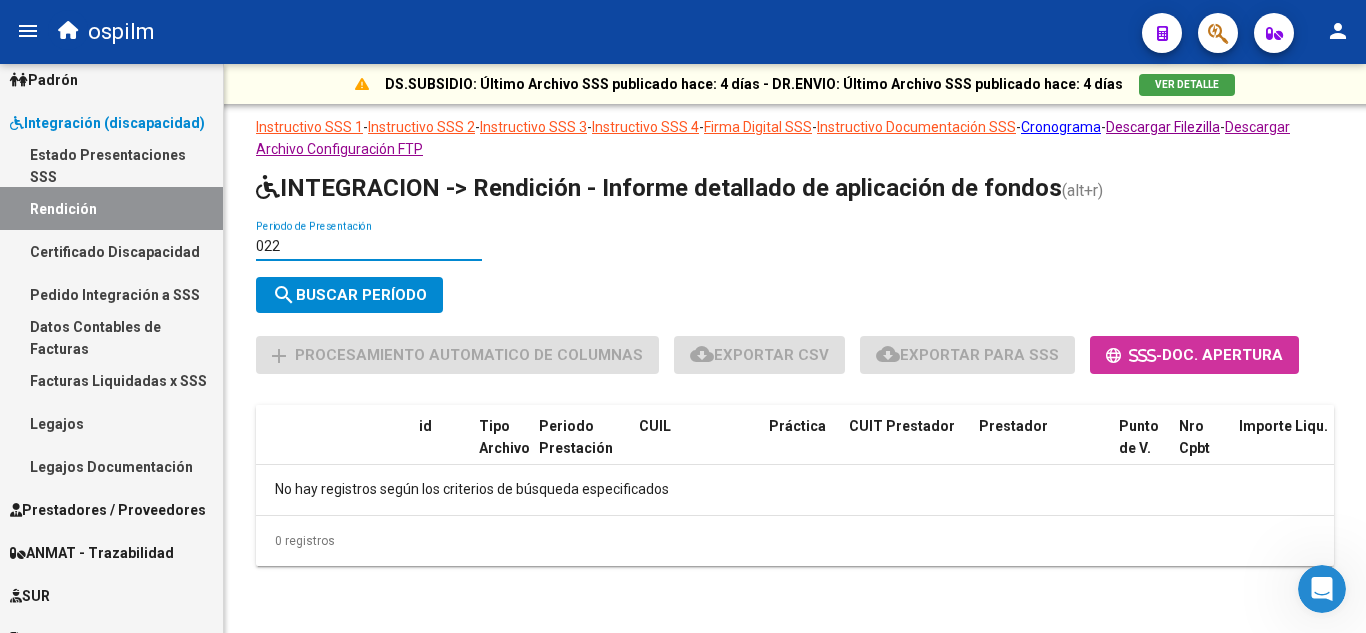 type on "02" 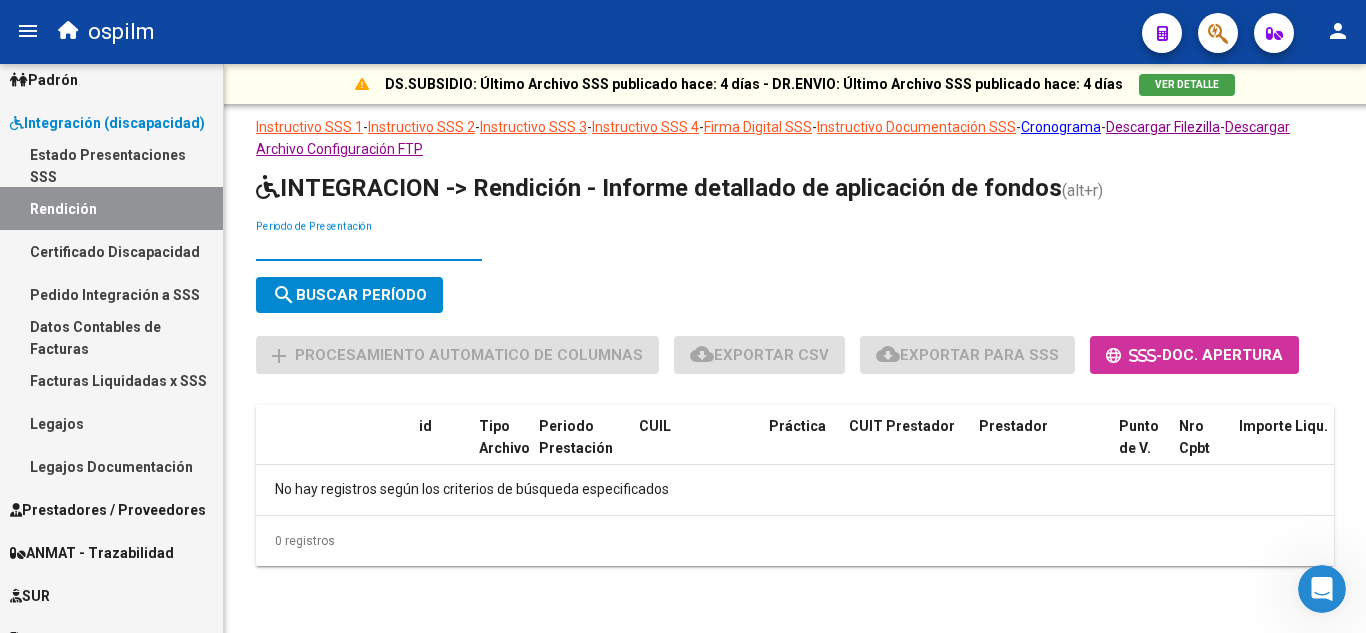 click on "Periodo de Presentación" at bounding box center (369, 246) 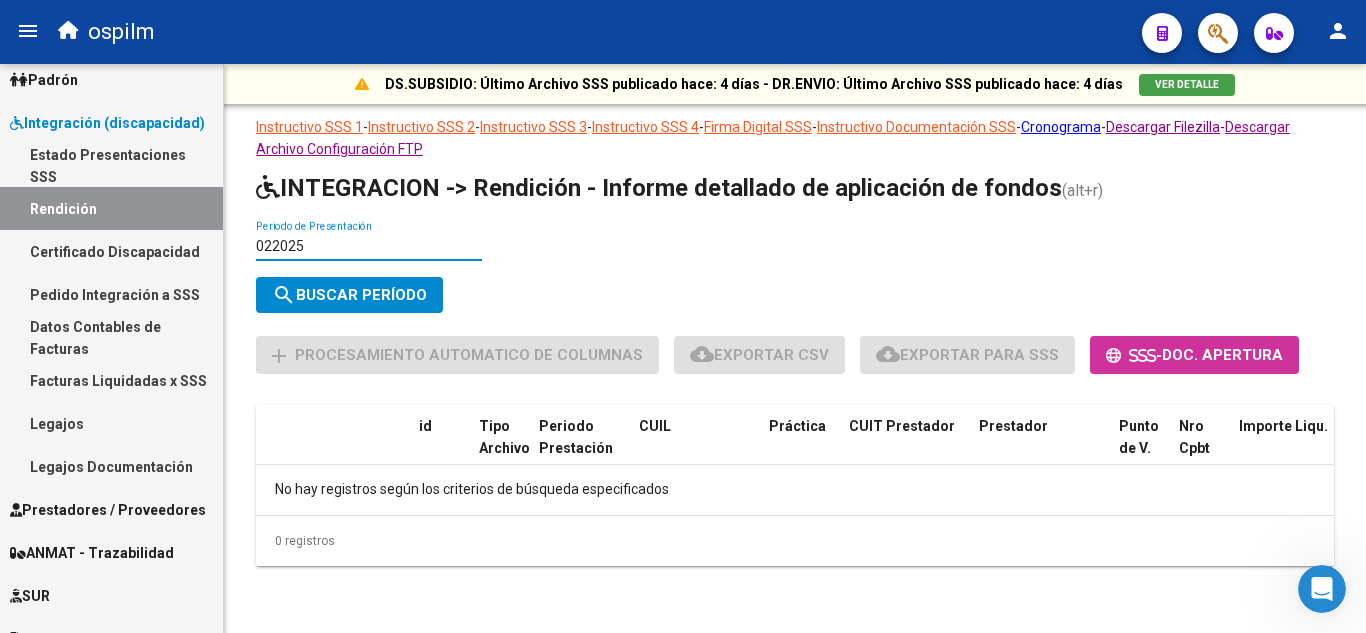 click on "search  Buscar Período" 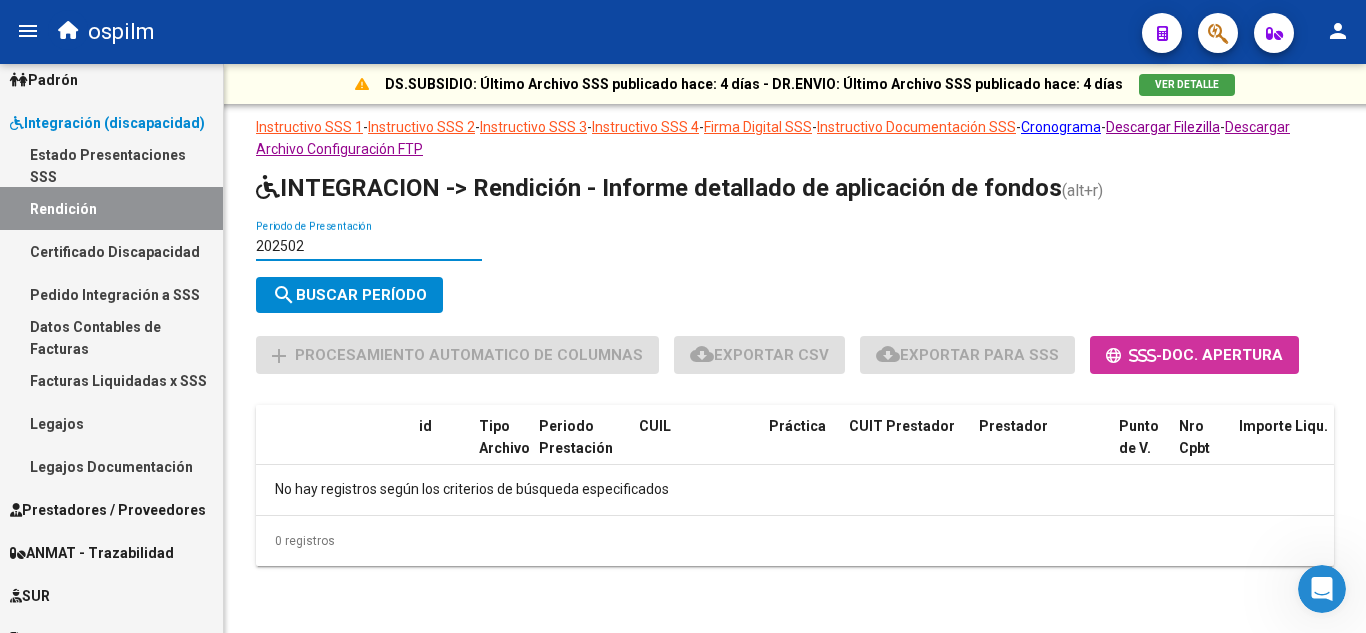 type on "202502" 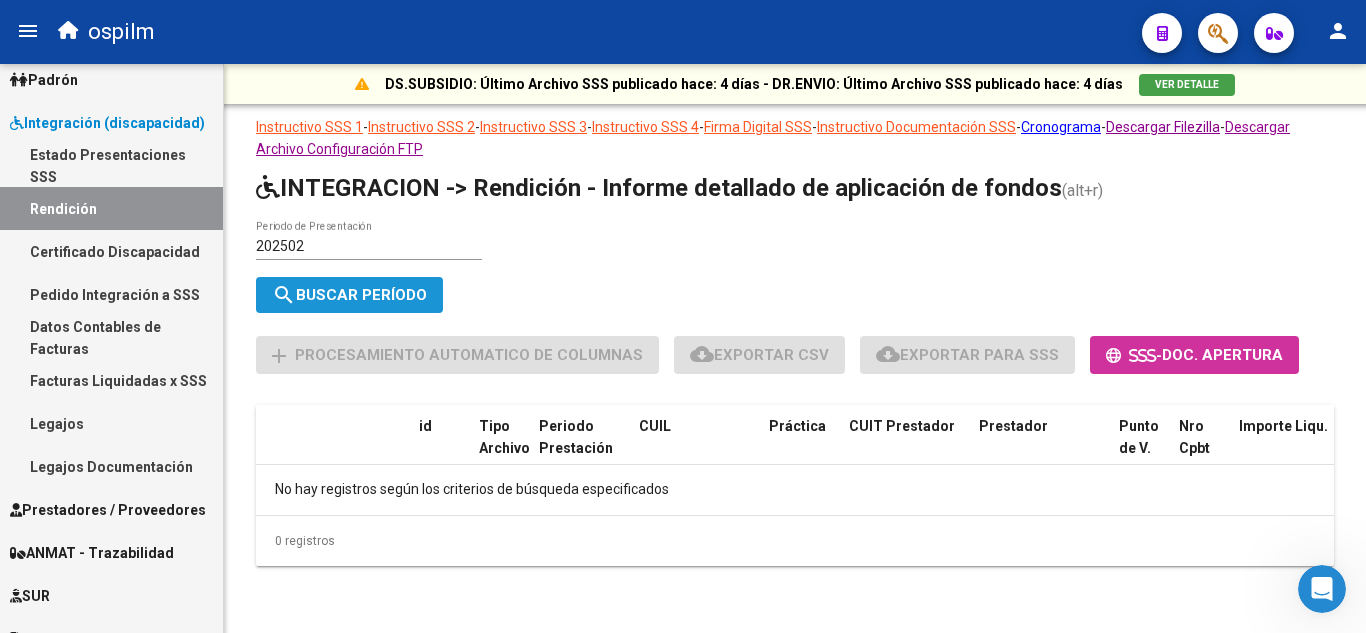 click on "search  Buscar Período" 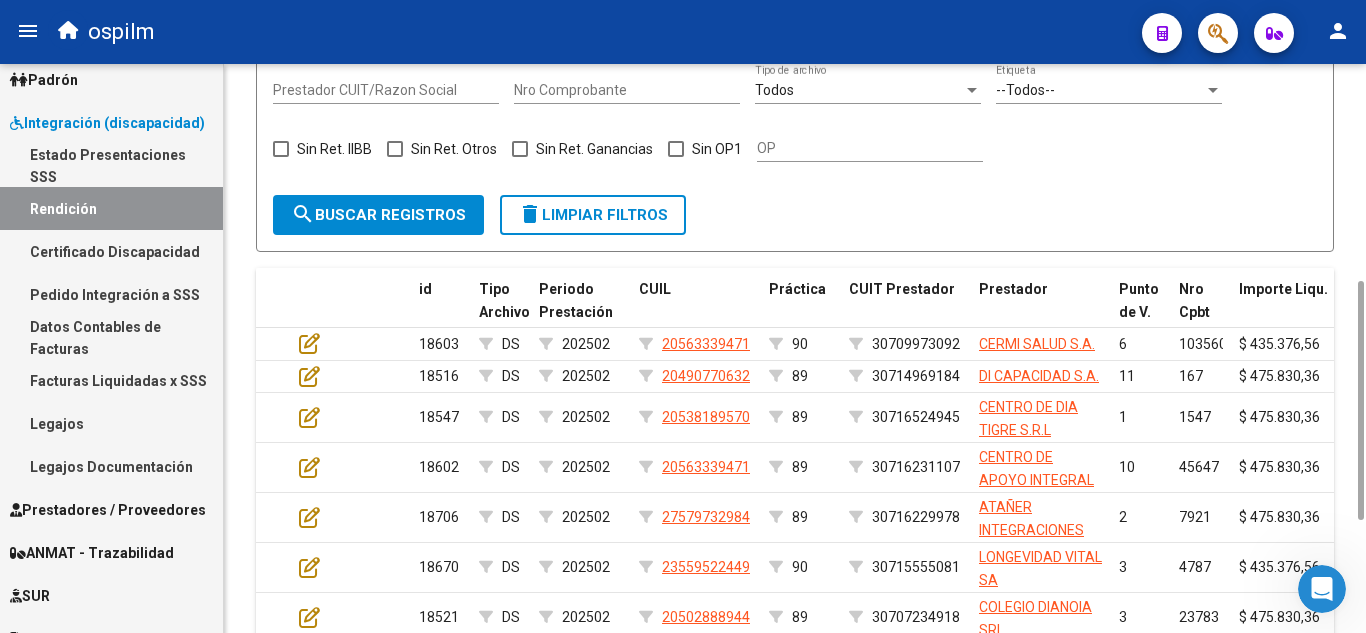 scroll, scrollTop: 316, scrollLeft: 0, axis: vertical 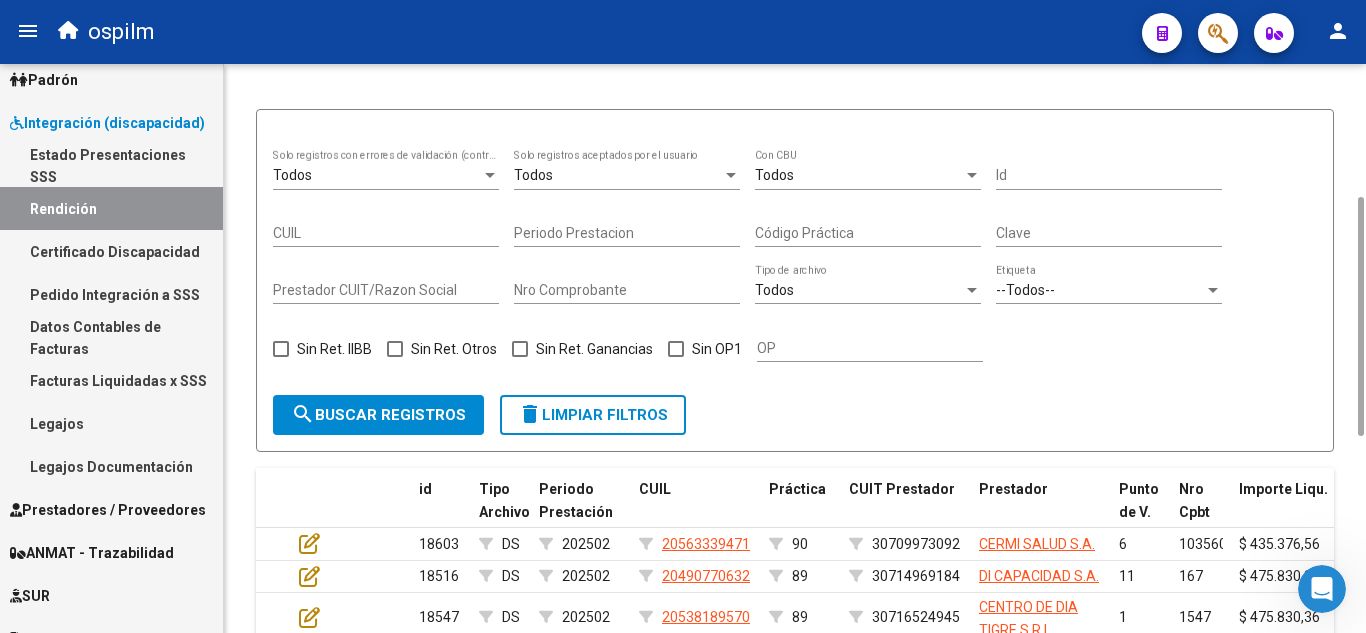 click on "Prestador CUIT/Razon Social" at bounding box center (386, 290) 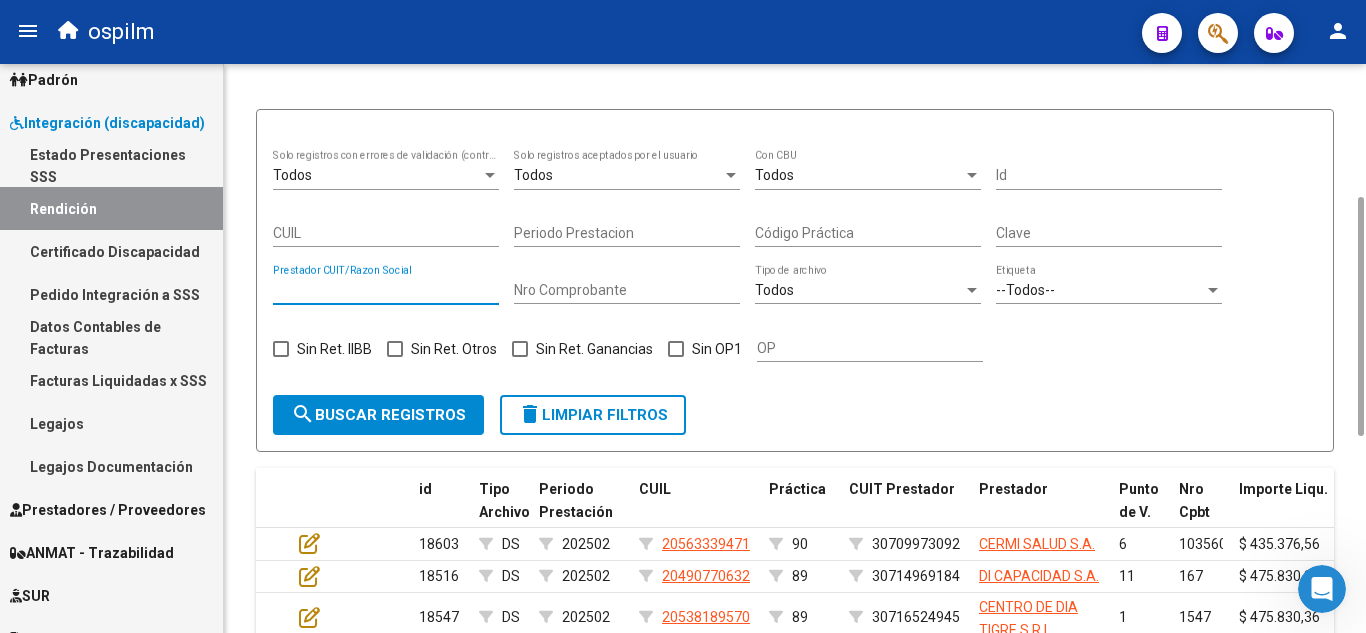 paste on "[DATE]" 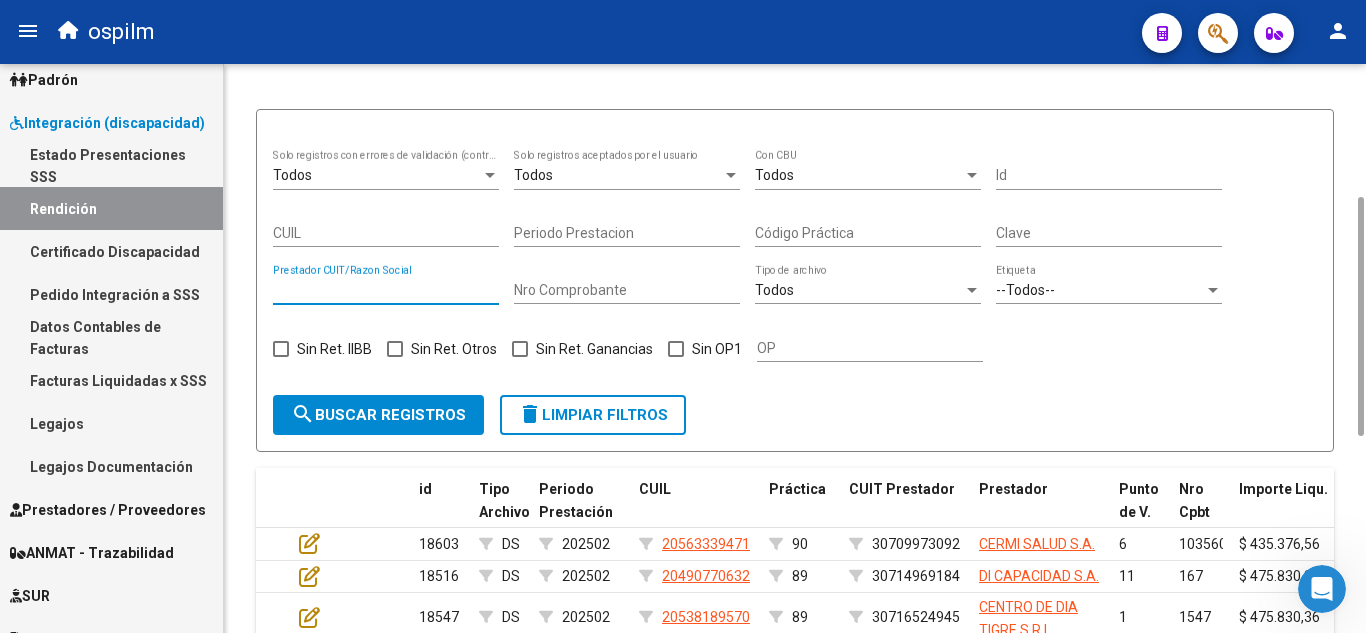 type on "[DATE]" 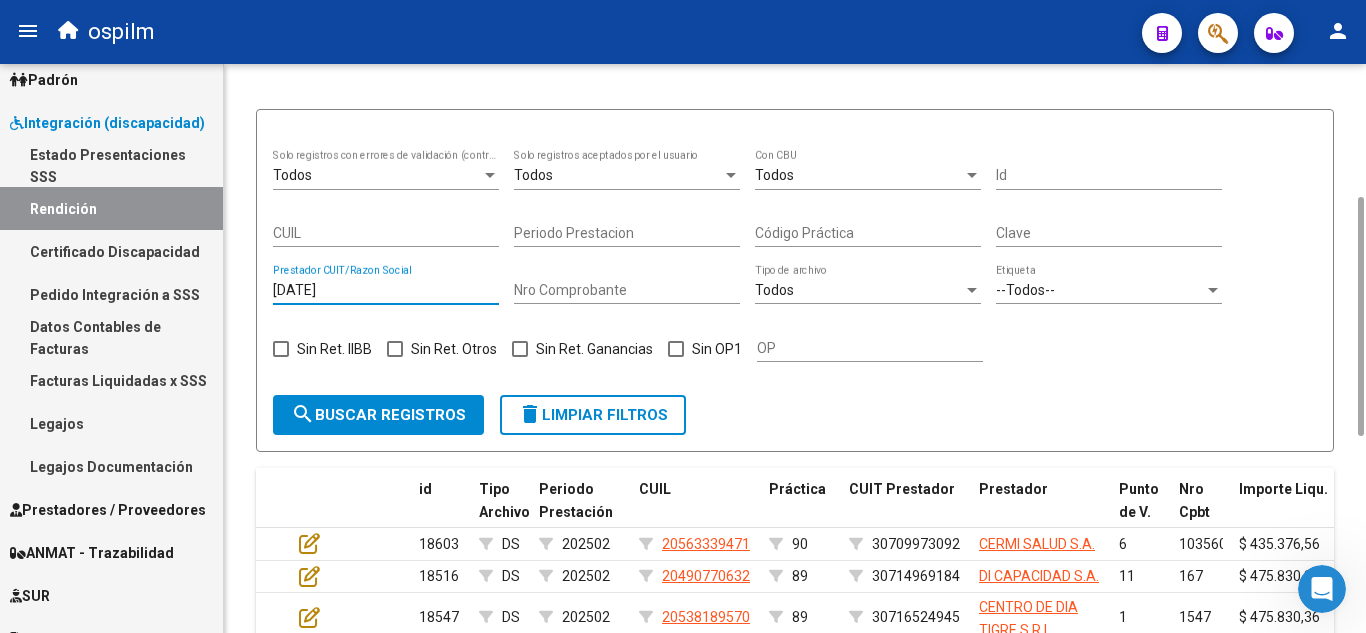 click on "DS.SUBSIDIO: Último Archivo SSS publicado hace: 4 días - DR.ENVIO: Último Archivo SSS publicado hace: 4 días  VER DETALLE  Instructivo SSS 1  -  Instructivo SSS 2  -  Instructivo SSS 3  -  Instructivo SSS 4  -  Firma Digital SSS  -  Instructivo Documentación SSS  -  Cronograma  -  Descargar Filezilla  -  Descargar Archivo Configuración FTP  INTEGRACION -> Rendición - Informe detallado de aplicación de fondos (alt+r) 202502 Periodo de Presentación search  Buscar Período  sync  Cambiar Período  add Procesamiento automatico de columnas cloud_download  Exportar CSV  cloud_download  Exportar para SSS      -  Doc. Apertura Todos  Solo registros con errores de validación (control 623 instructivo de rendición) Todos  Solo registros aceptados por el usuario Todos  Con CBU Id CUIL Periodo Prestacion Código Práctica Clave [DATE] Prestador CUIT/Razon Social Nro Comprobante Todos  Tipo de archivo --Todos--  Etiqueta   Sin Ret. IIBB   Sin Ret. Otros   Sin Ret. Ganancias   Sin OP1 OP search delete id" 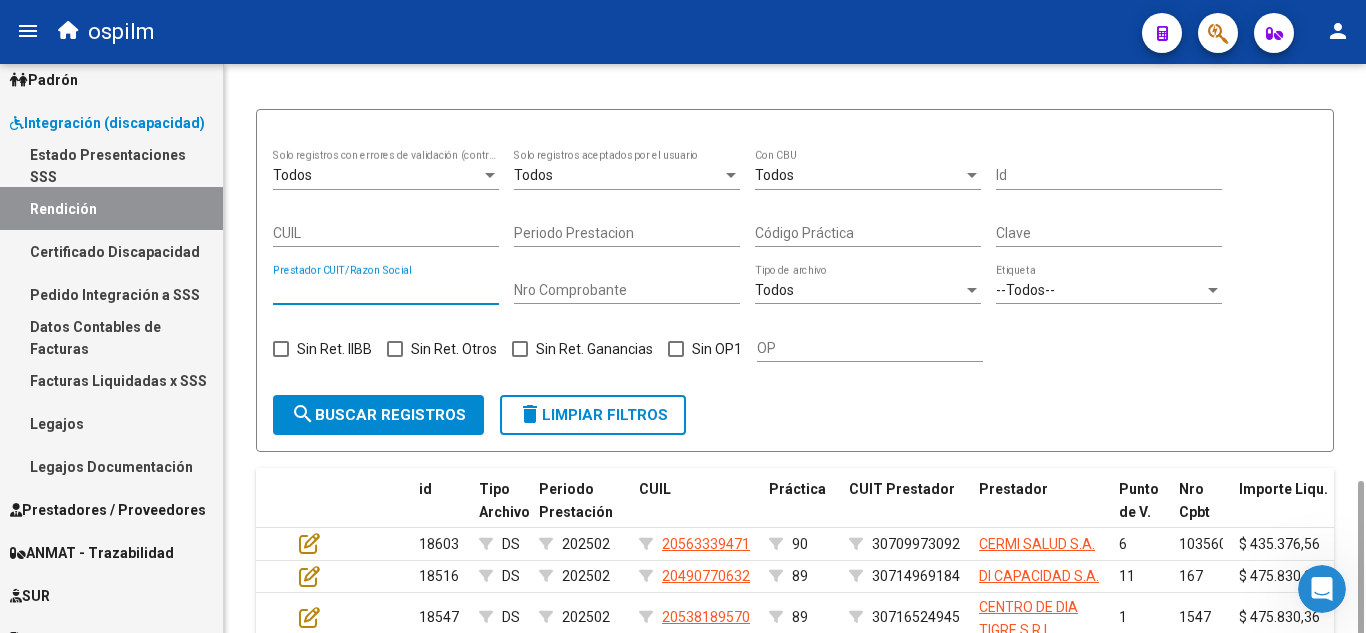 scroll, scrollTop: 516, scrollLeft: 0, axis: vertical 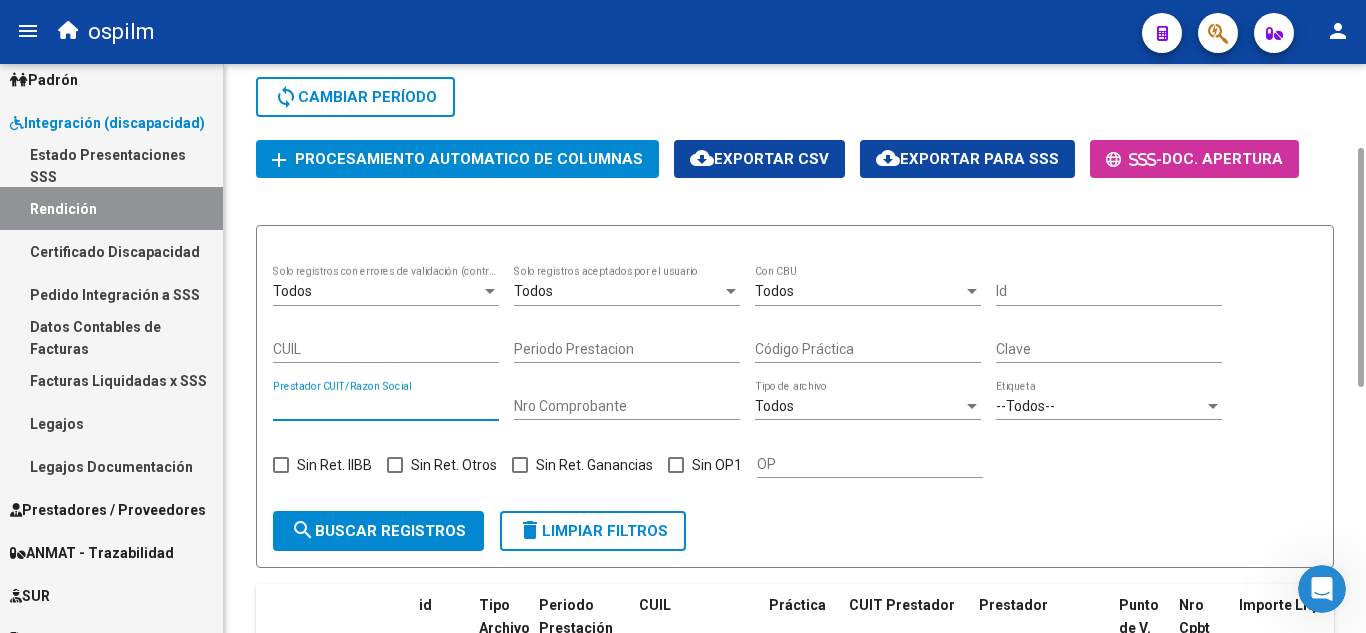 click on "DS.SUBSIDIO: Último Archivo SSS publicado hace: 4 días - DR.ENVIO: Último Archivo SSS publicado hace: 4 días  VER DETALLE  Instructivo SSS 1  -  Instructivo SSS 2  -  Instructivo SSS 3  -  Instructivo SSS 4  -  Firma Digital SSS  -  Instructivo Documentación SSS  -  Cronograma  -  Descargar Filezilla  -  Descargar Archivo Configuración FTP  INTEGRACION -> Rendición - Informe detallado de aplicación de fondos (alt+r) 202502 Periodo de Presentación search  Buscar Período  sync  Cambiar Período  add Procesamiento automatico de columnas cloud_download  Exportar CSV  cloud_download  Exportar para SSS      -  Doc. Apertura Todos  Solo registros con errores de validación (control 623 instructivo de rendición) Todos  Solo registros aceptados por el usuario Todos  Con CBU Id CUIL Periodo Prestacion Código Práctica Clave Prestador CUIT/Razon Social Nro Comprobante Todos  Tipo de archivo --Todos--  Etiqueta   Sin Ret. IIBB   Sin Ret. Otros   Sin Ret. Ganancias   Sin OP1 OP search  Buscar registros  |" 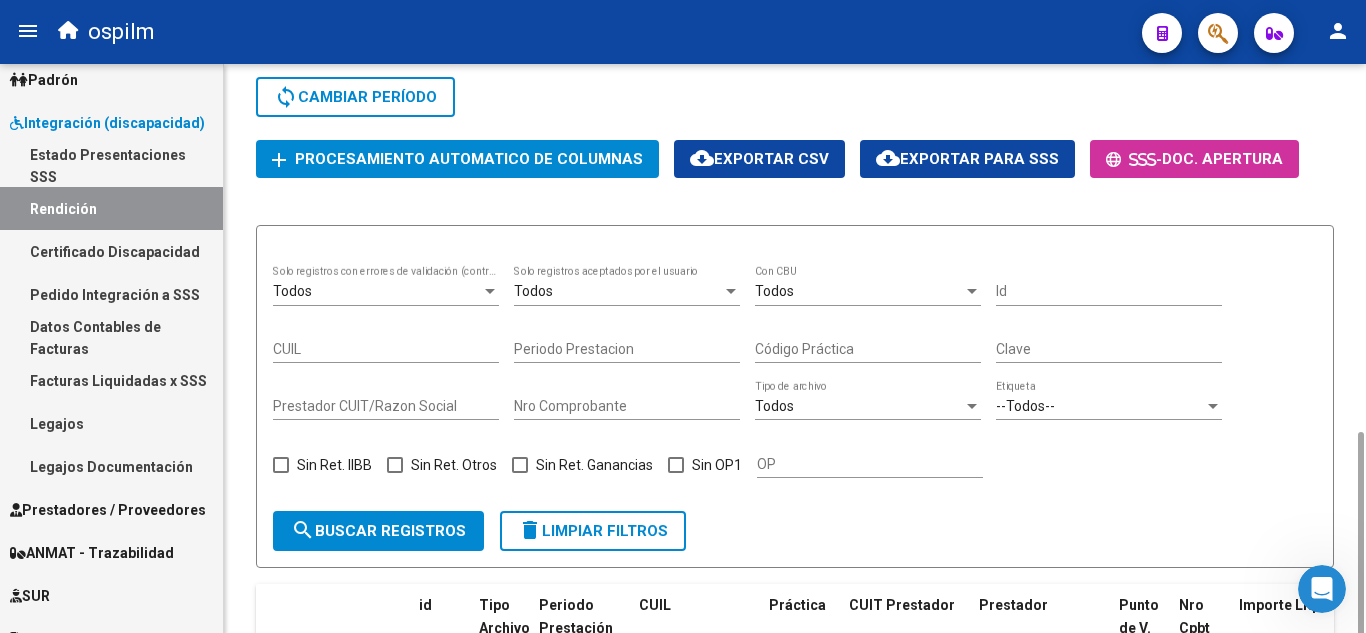 scroll, scrollTop: 400, scrollLeft: 0, axis: vertical 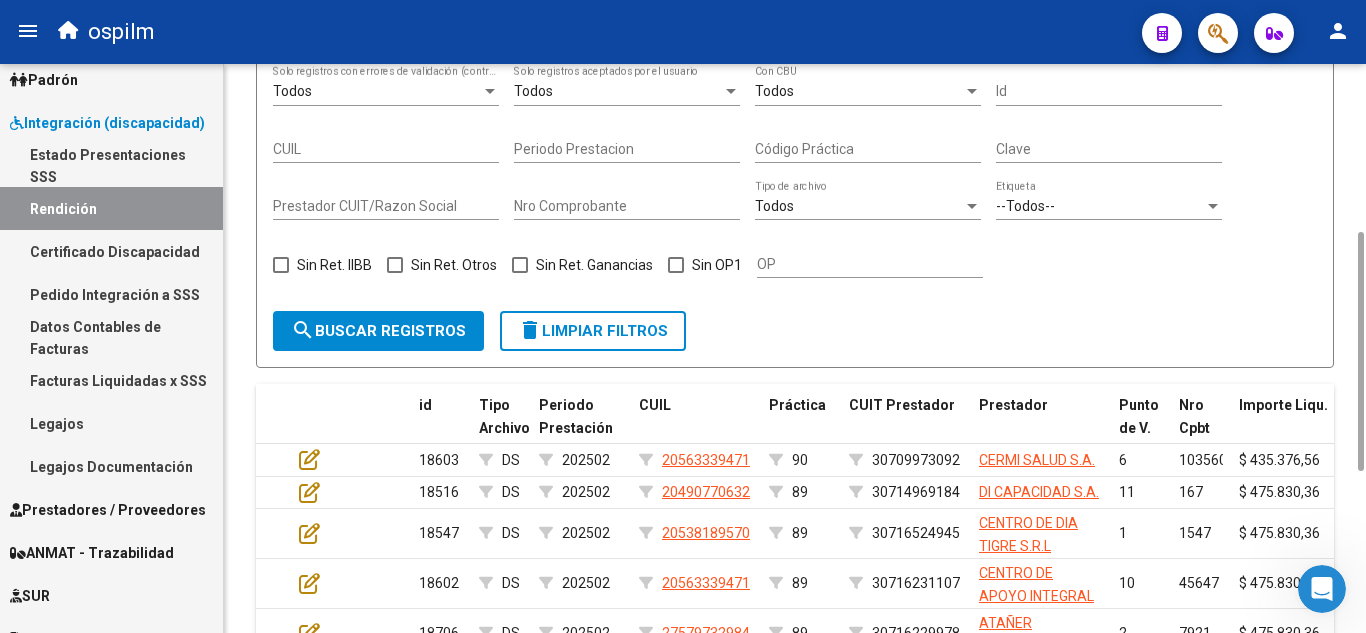 click on "Prestador CUIT/Razon Social" 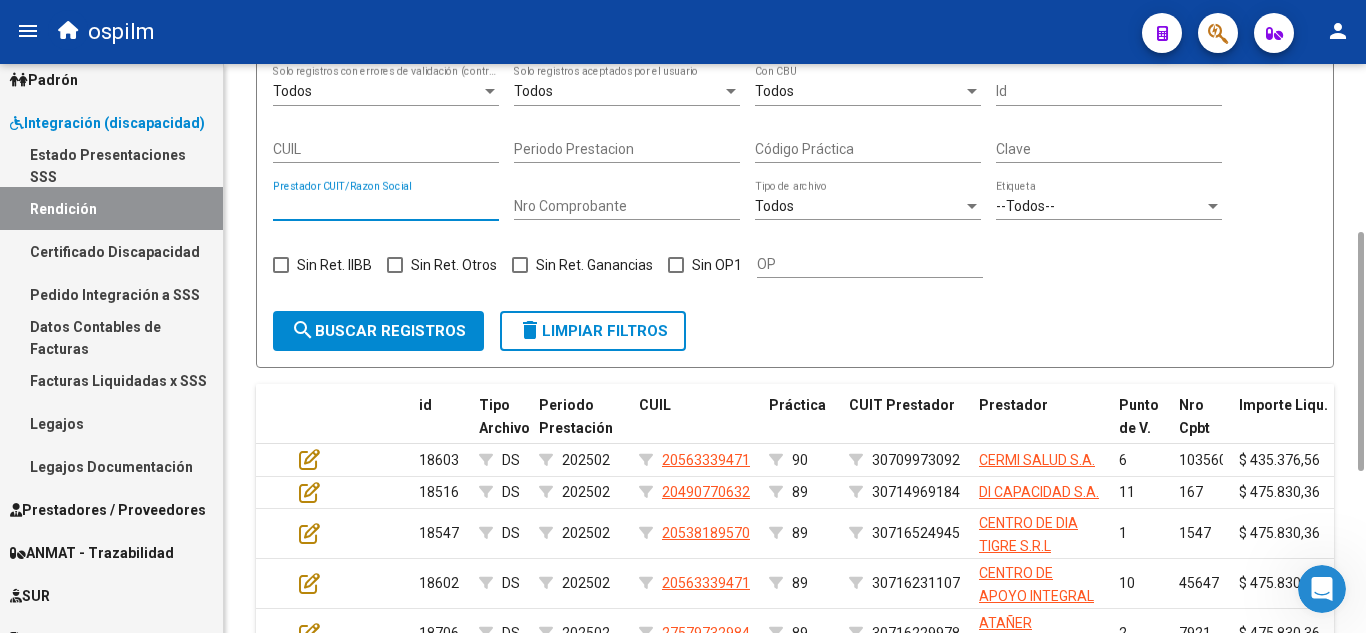 click on "Prestador CUIT/Razon Social" at bounding box center (386, 206) 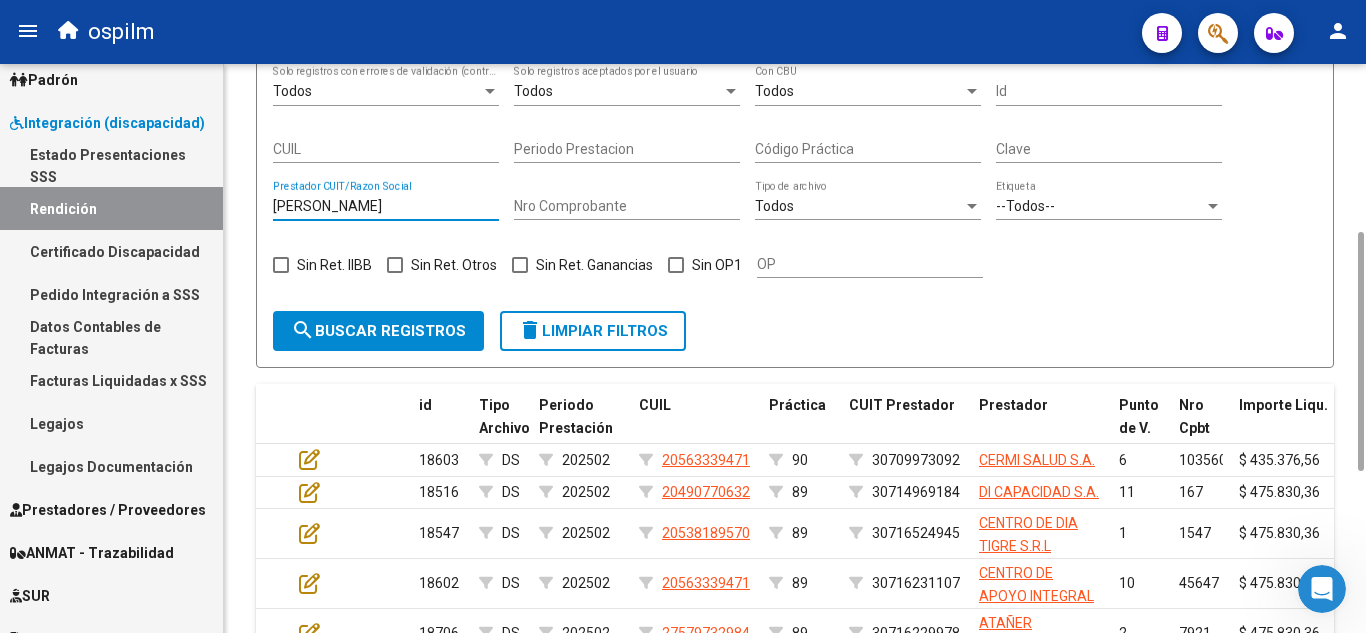 type on "[PERSON_NAME]" 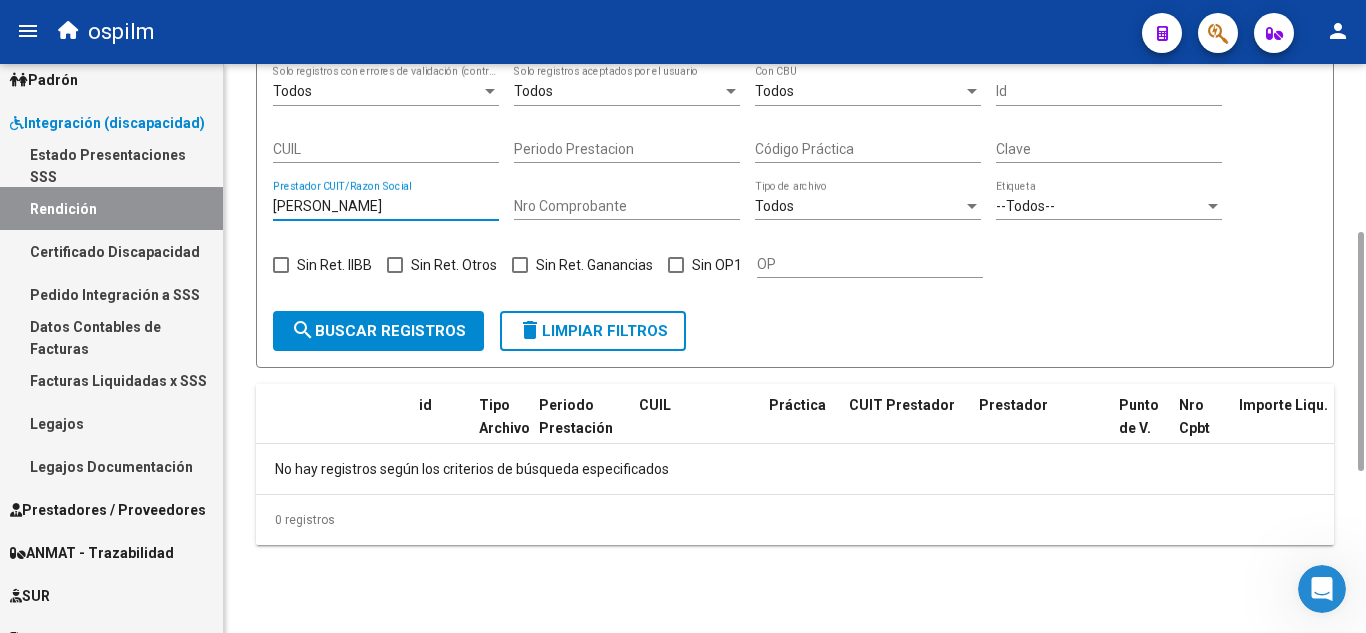 drag, startPoint x: 358, startPoint y: 188, endPoint x: 255, endPoint y: 188, distance: 103 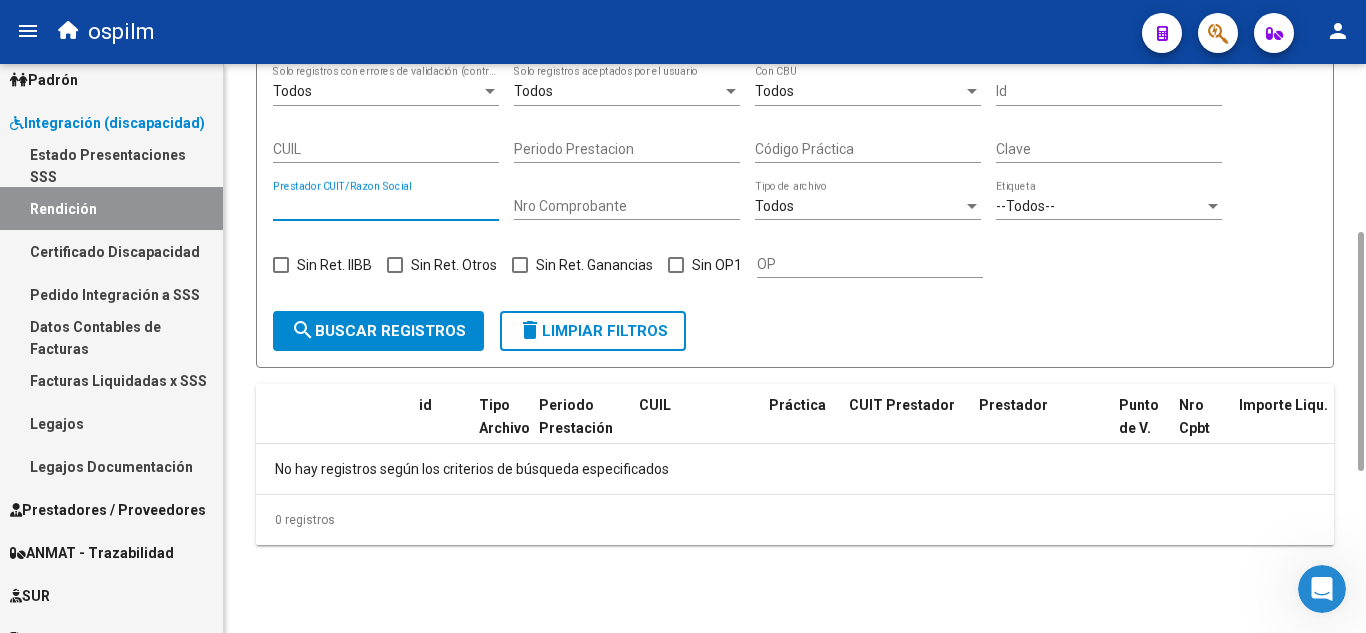click on "Prestador CUIT/Razon Social" at bounding box center [386, 206] 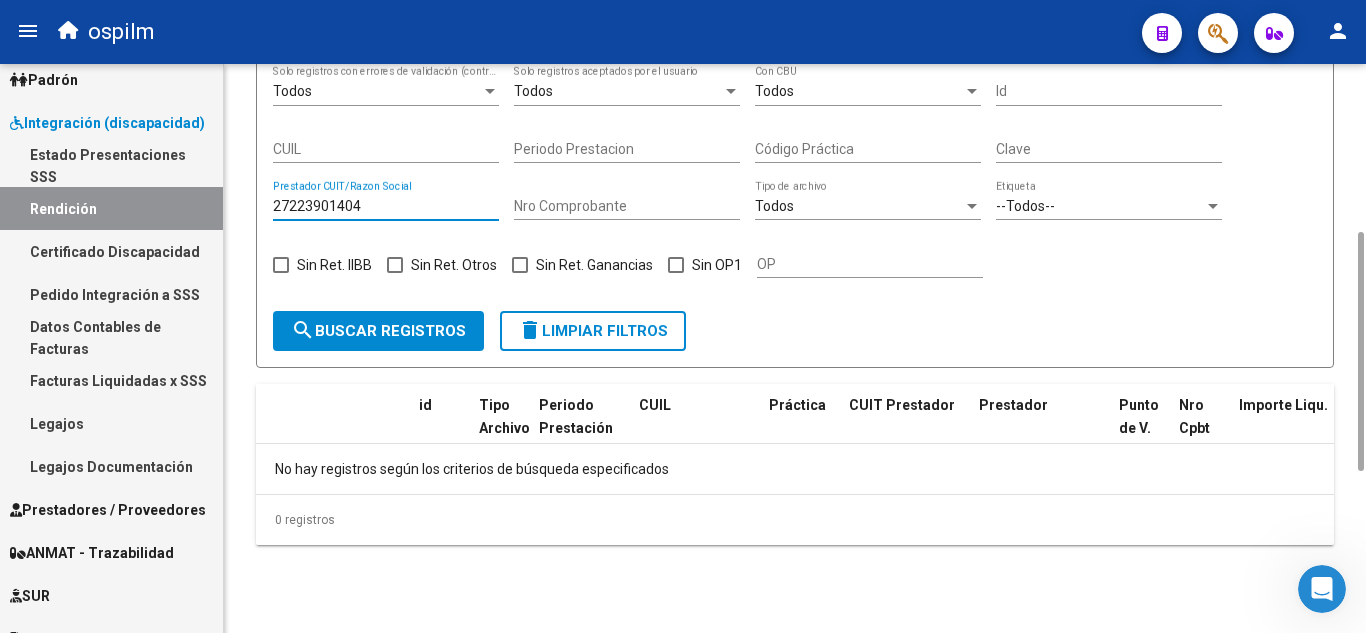 type on "27223901404" 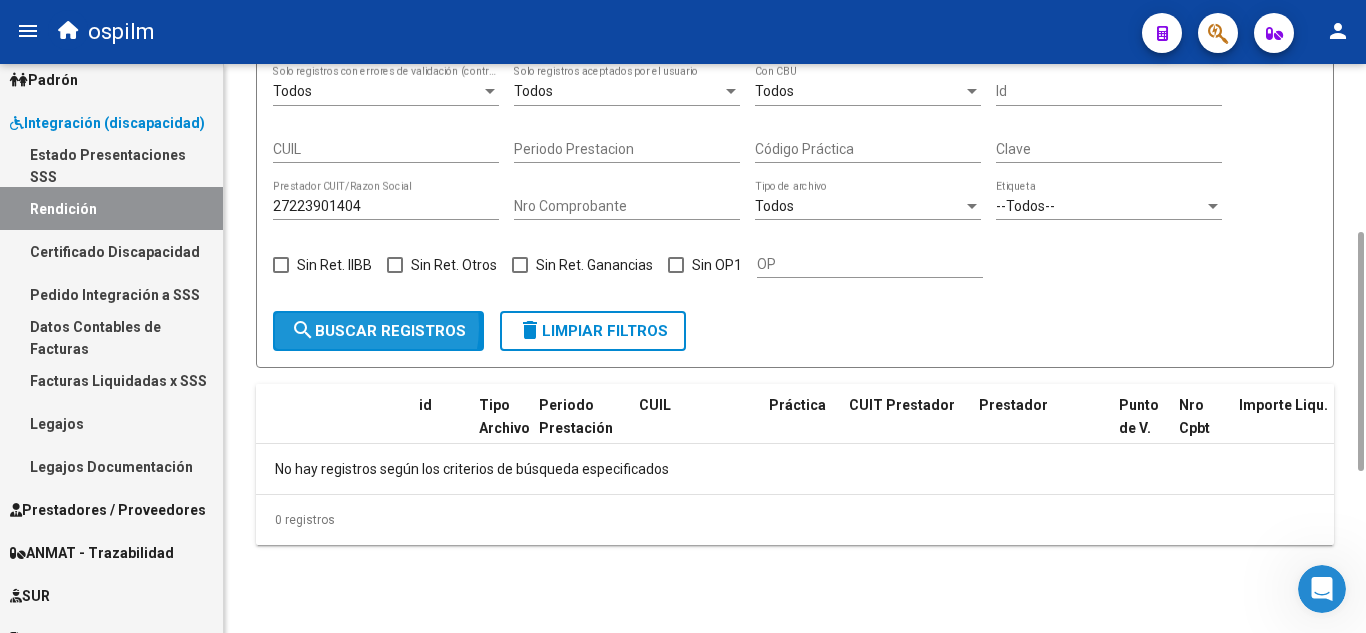 click on "search  Buscar registros" 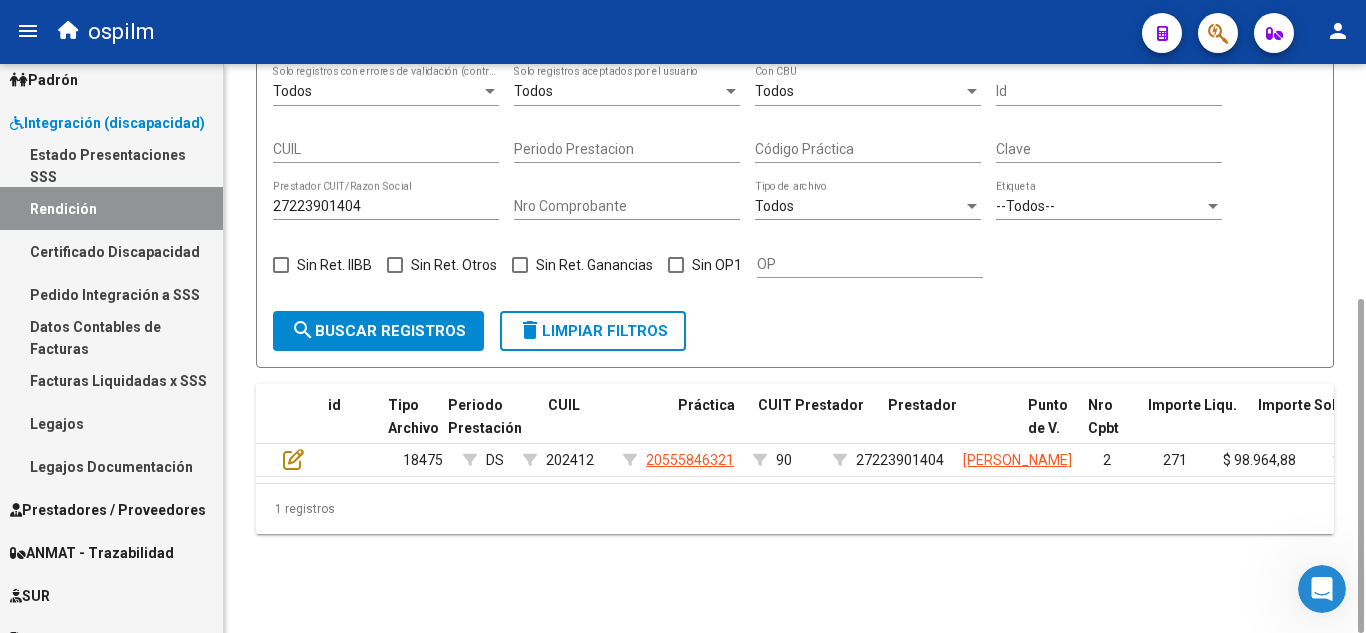 scroll, scrollTop: 0, scrollLeft: 0, axis: both 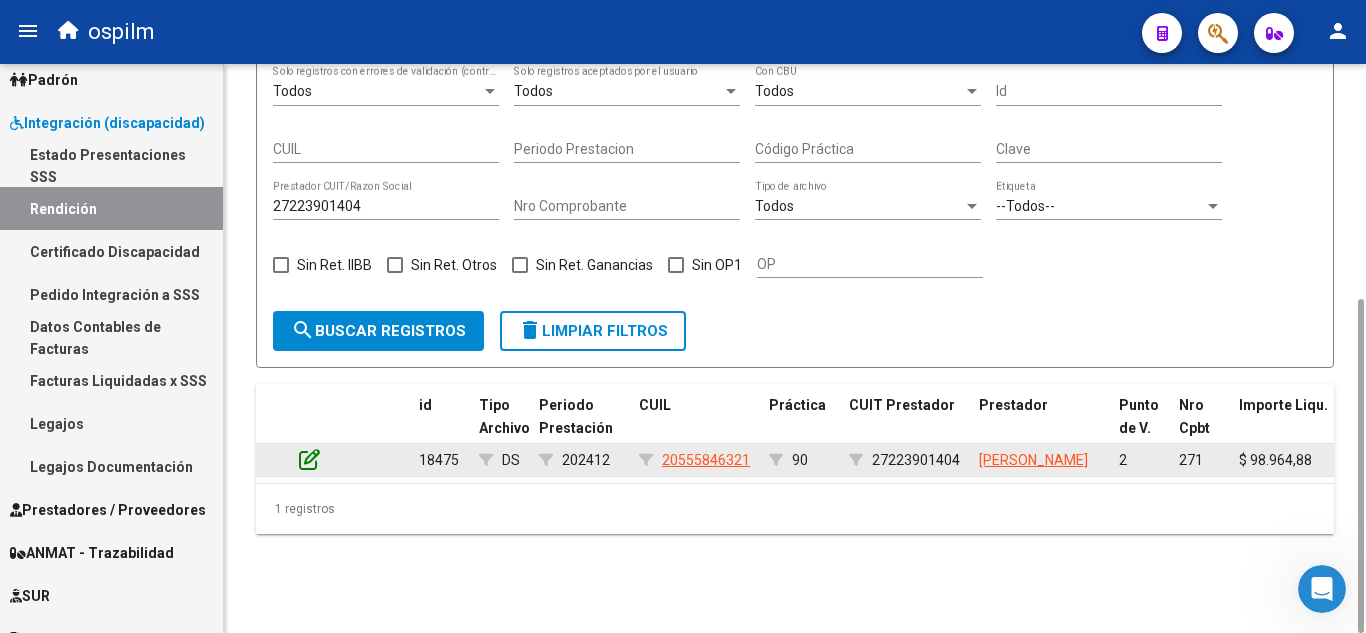 click 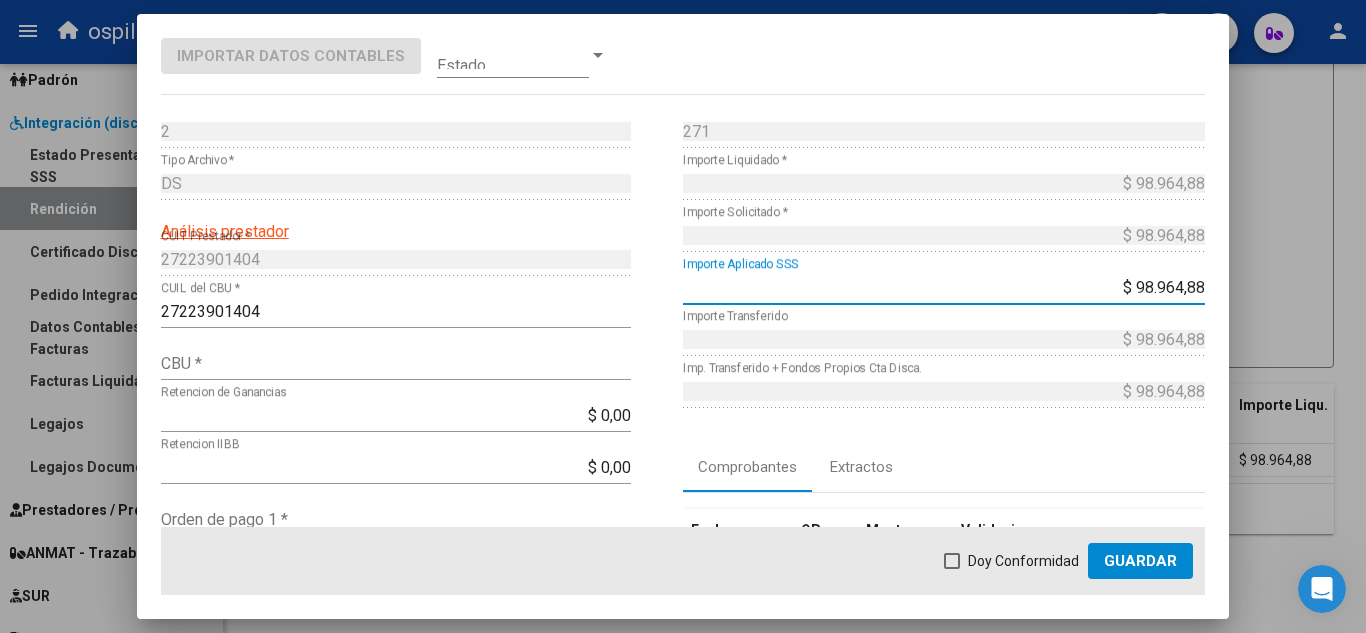 drag, startPoint x: 1142, startPoint y: 287, endPoint x: 1234, endPoint y: 294, distance: 92.26592 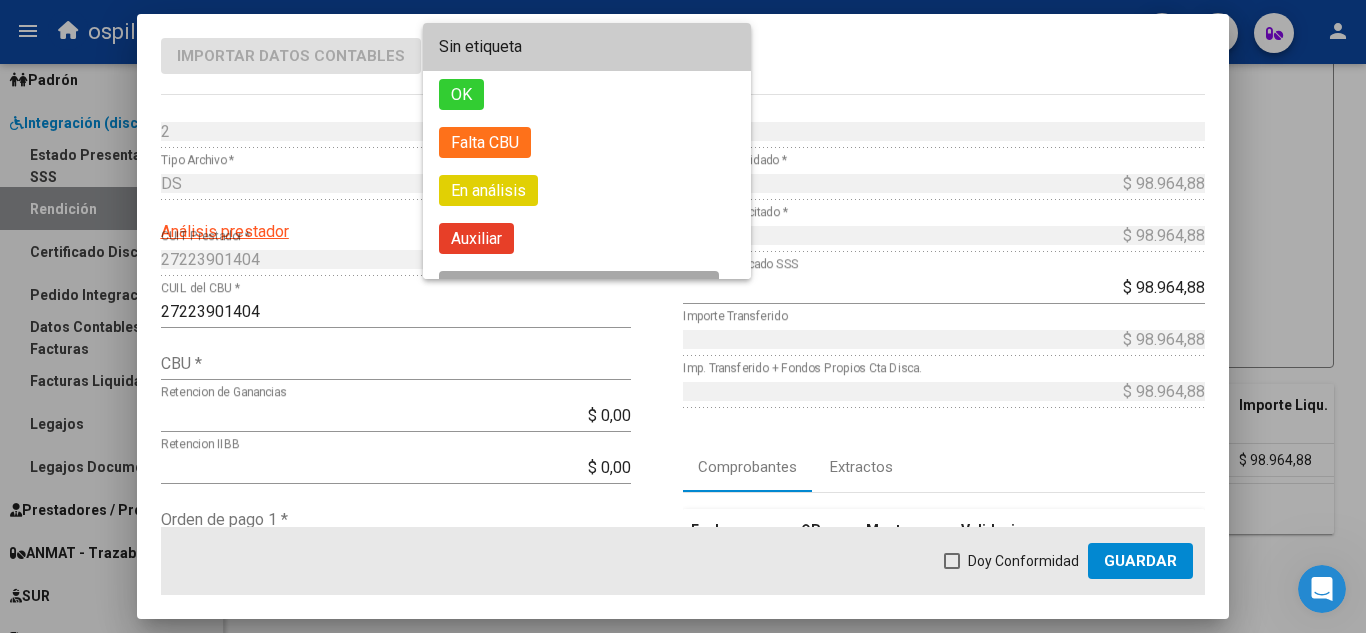drag, startPoint x: 868, startPoint y: 68, endPoint x: 812, endPoint y: 93, distance: 61.326992 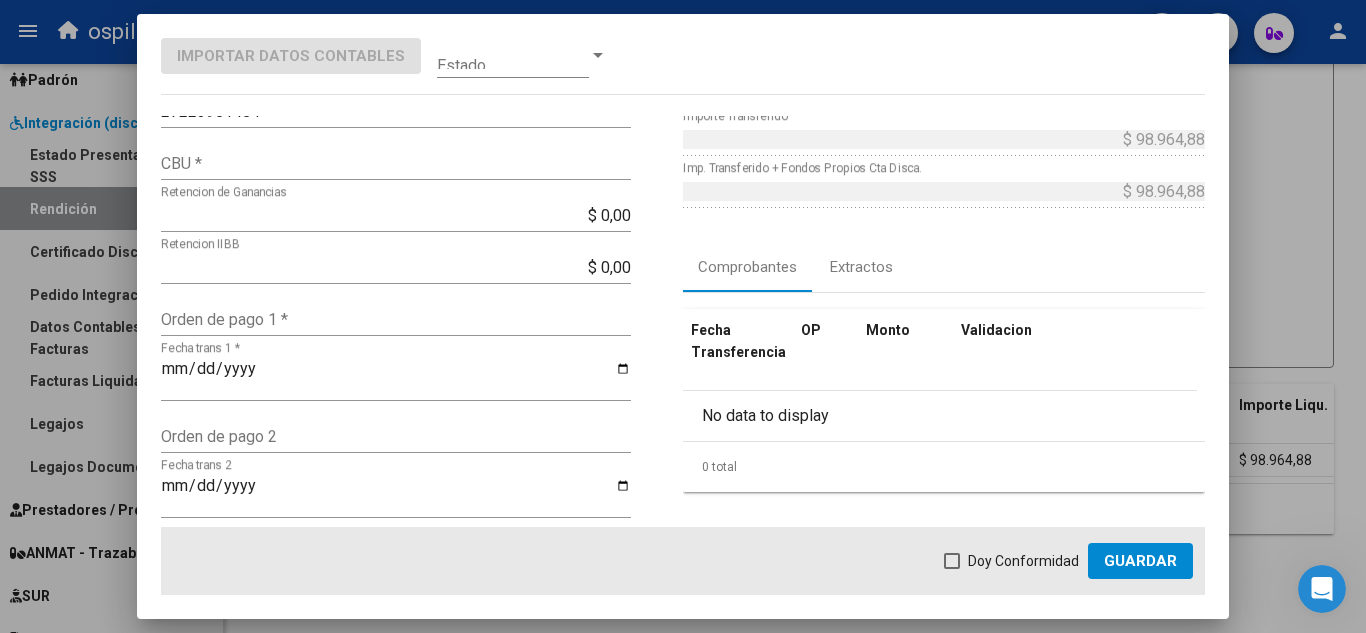 scroll, scrollTop: 300, scrollLeft: 0, axis: vertical 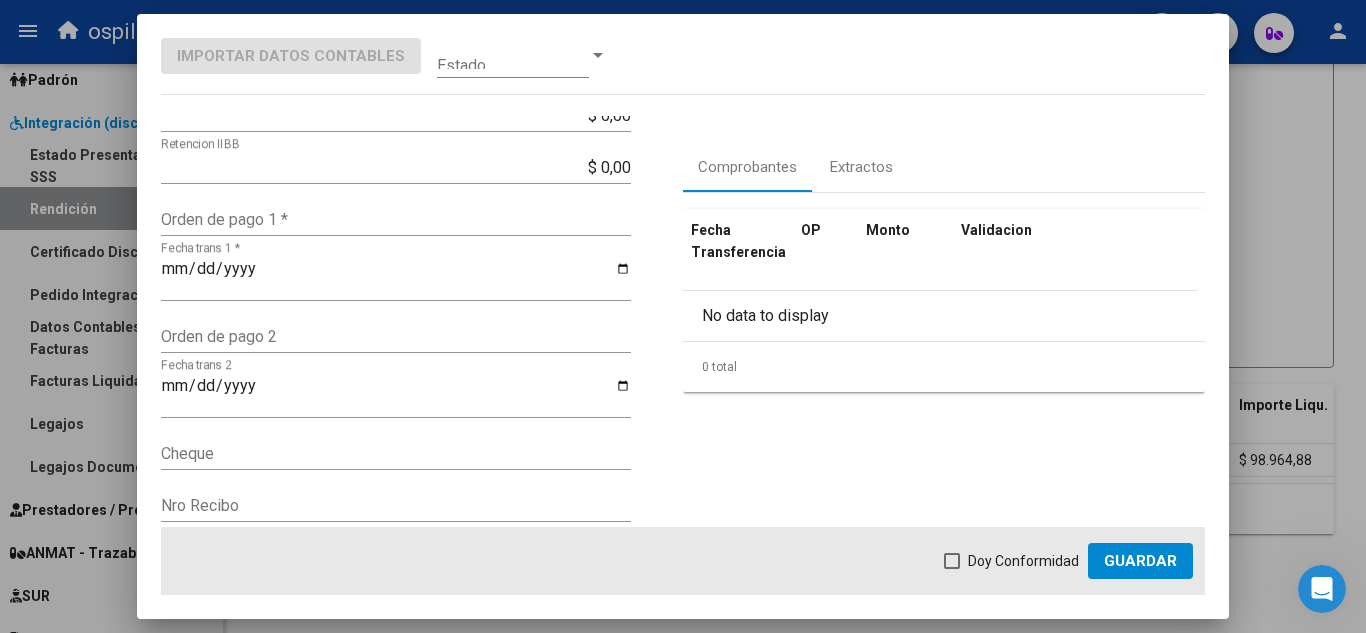 click on "Fecha trans 1 *" at bounding box center (396, 277) 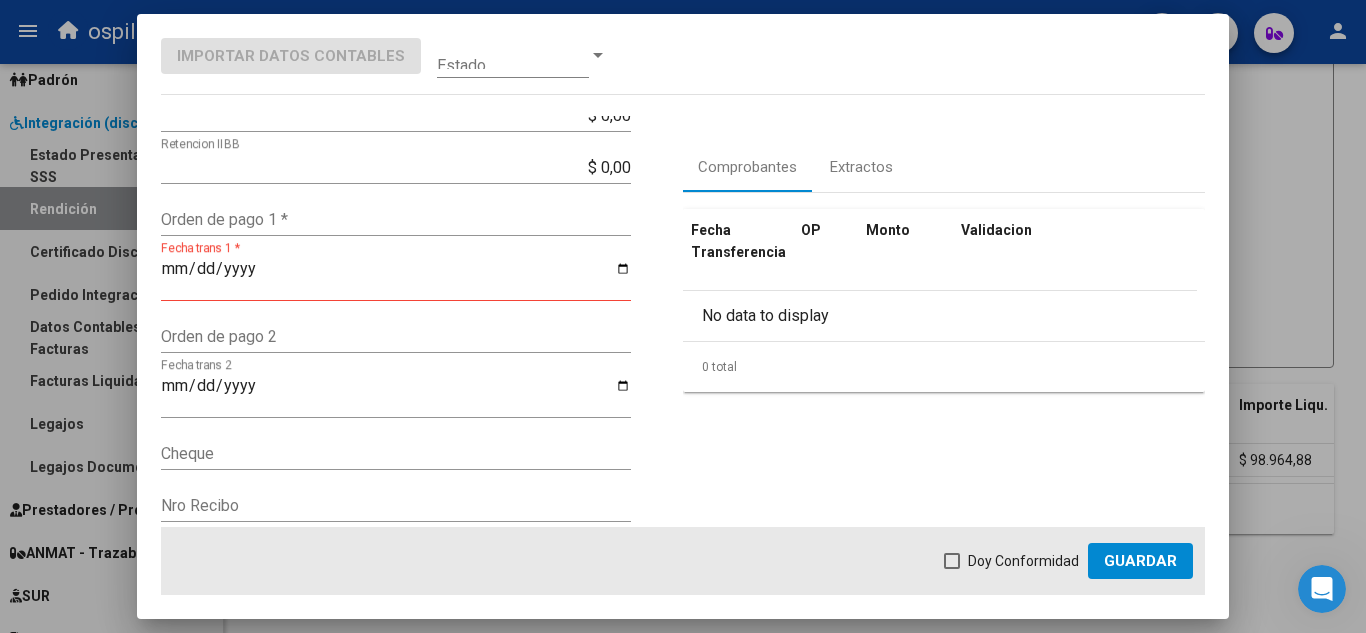 drag, startPoint x: 171, startPoint y: 269, endPoint x: 238, endPoint y: 268, distance: 67.00746 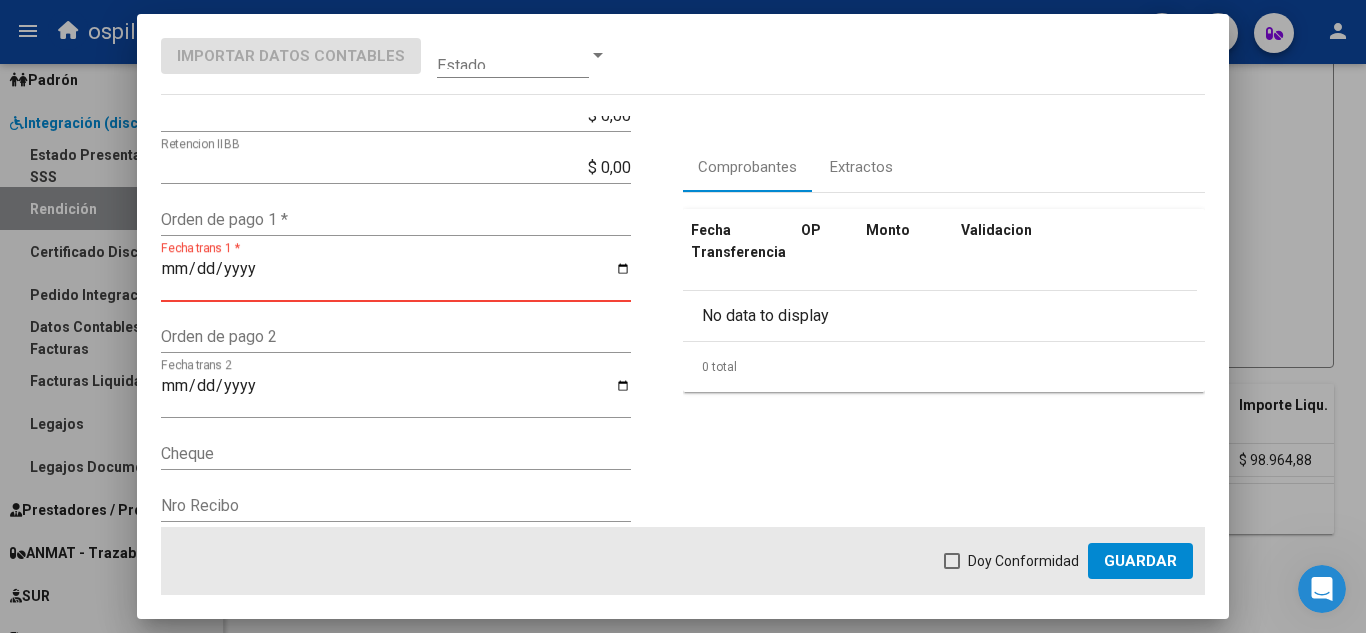 drag, startPoint x: 267, startPoint y: 265, endPoint x: 172, endPoint y: 263, distance: 95.02105 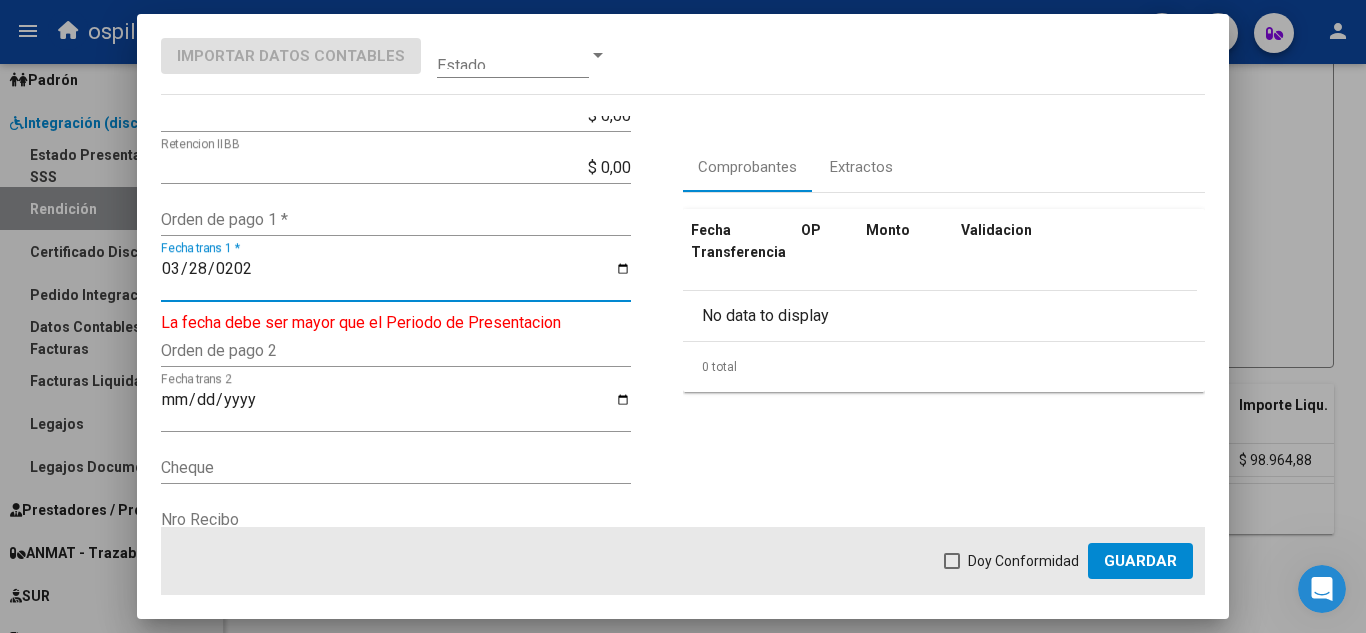 type on "[DATE]" 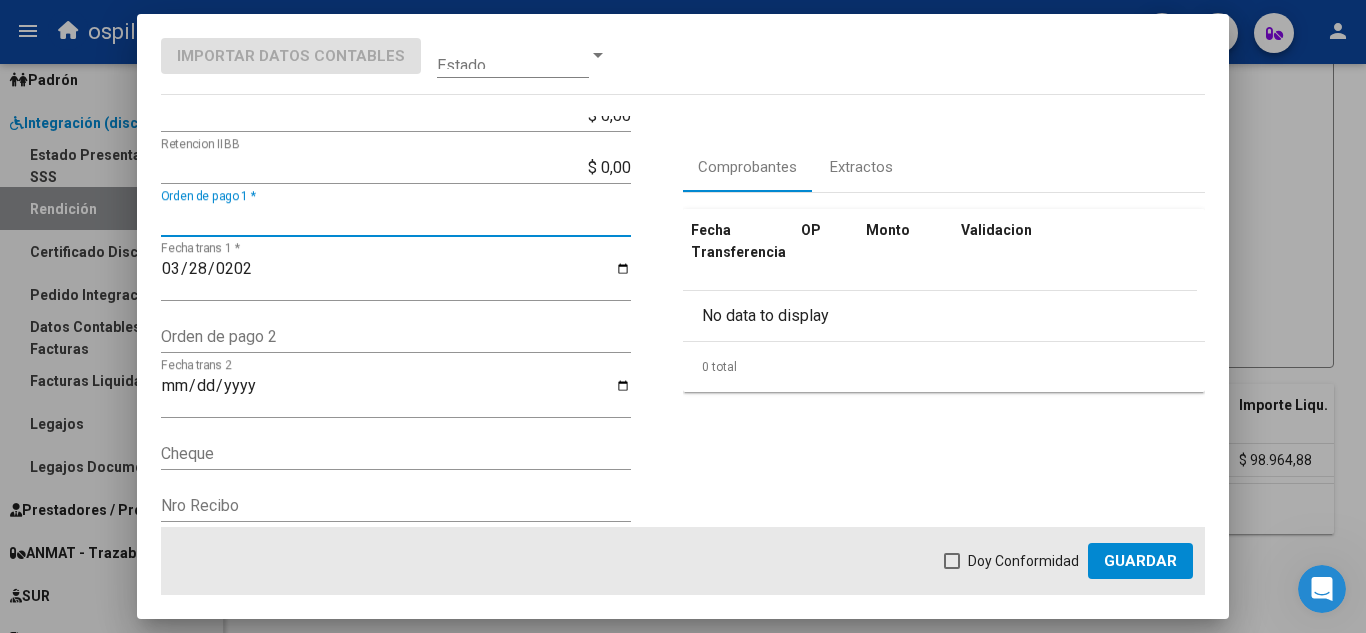 click on "Orden de pago 1 *" at bounding box center [396, 219] 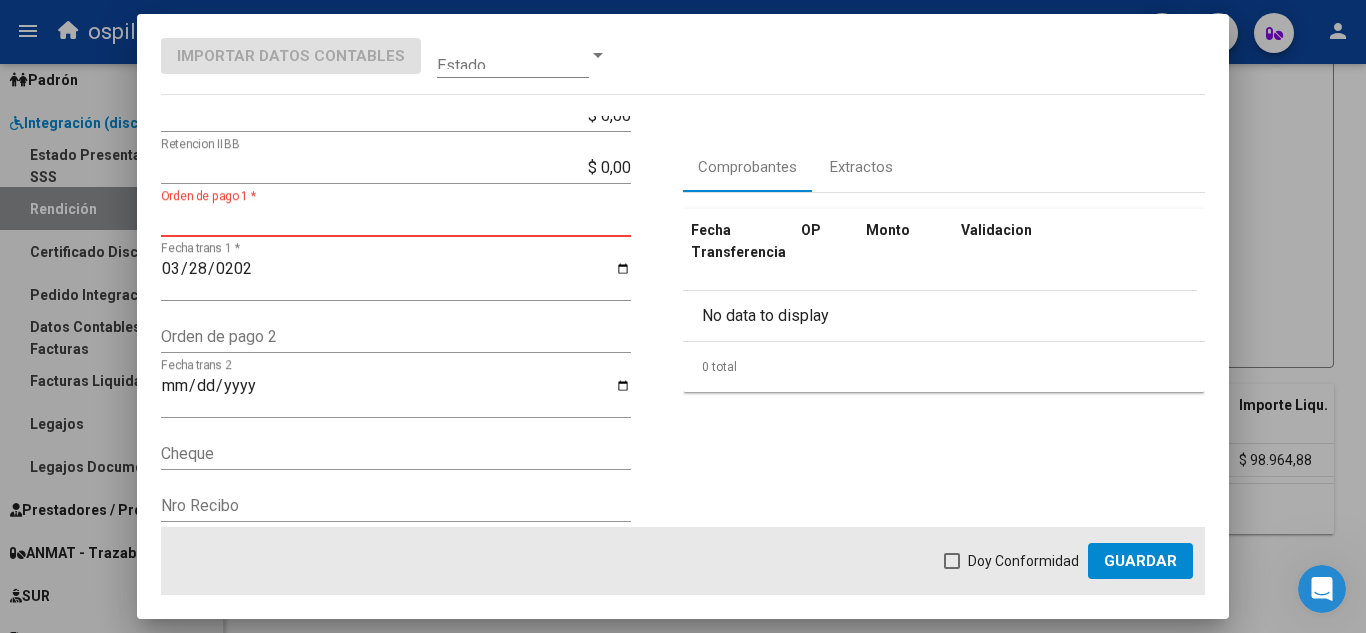 paste on "OP33293" 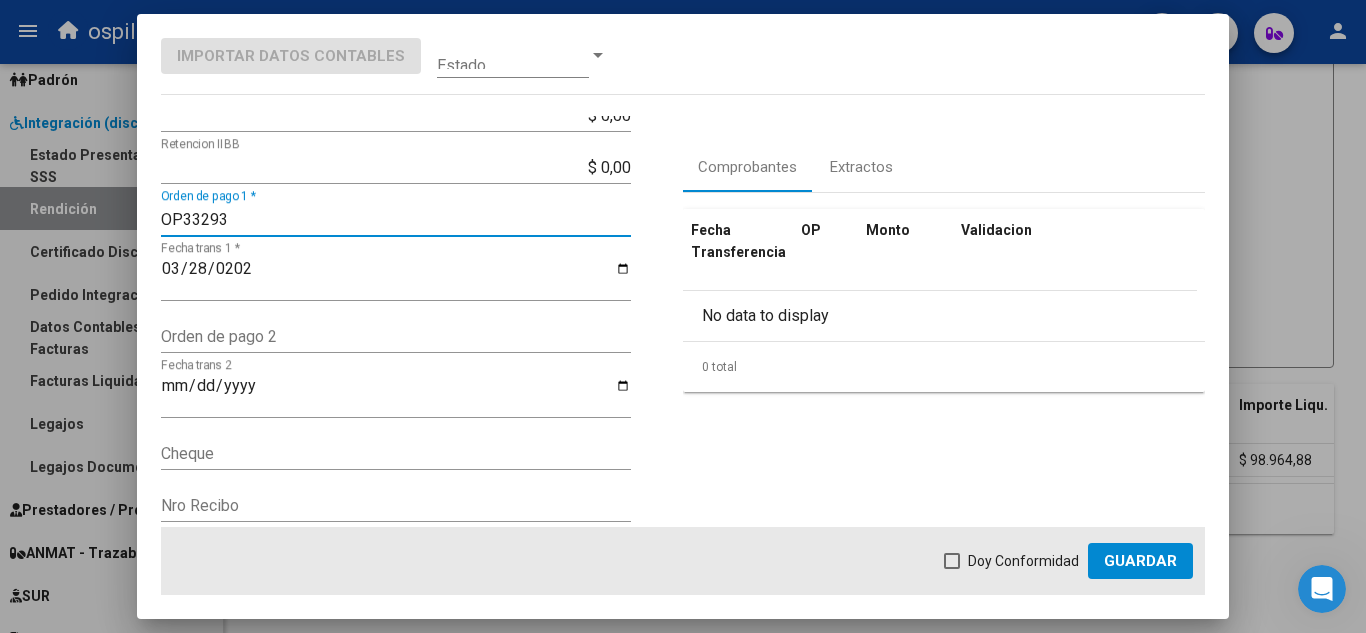 click on "OP33293" at bounding box center (396, 219) 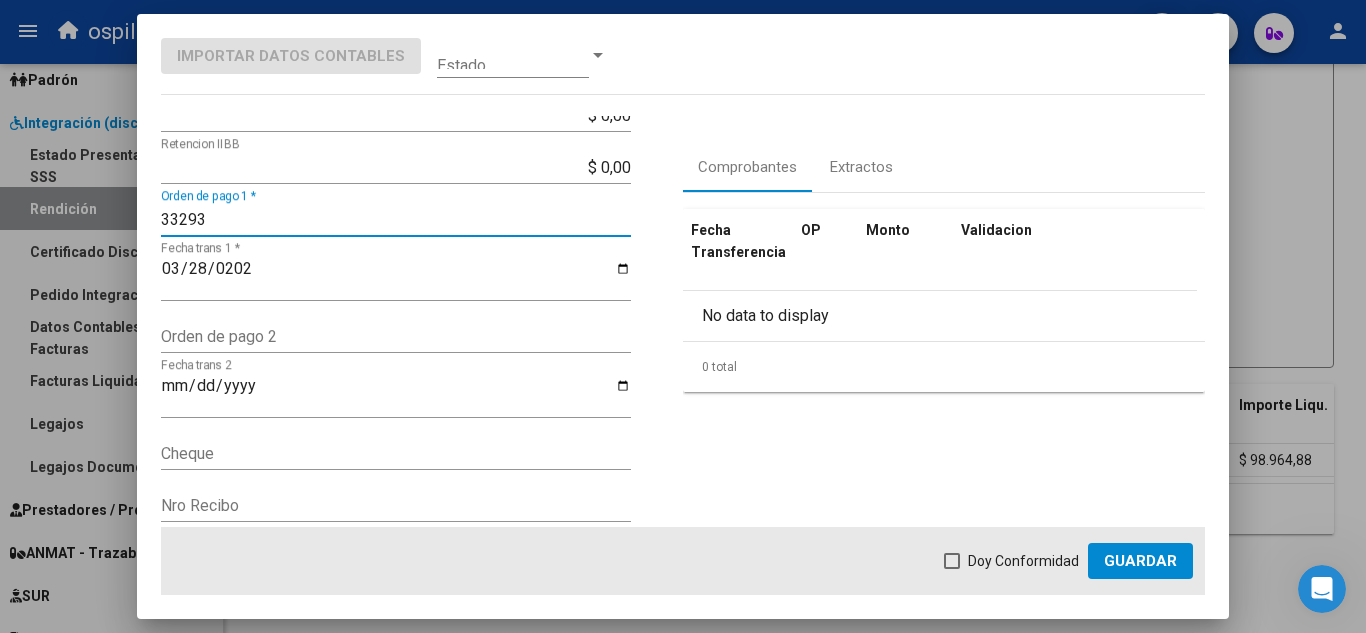 type on "33293" 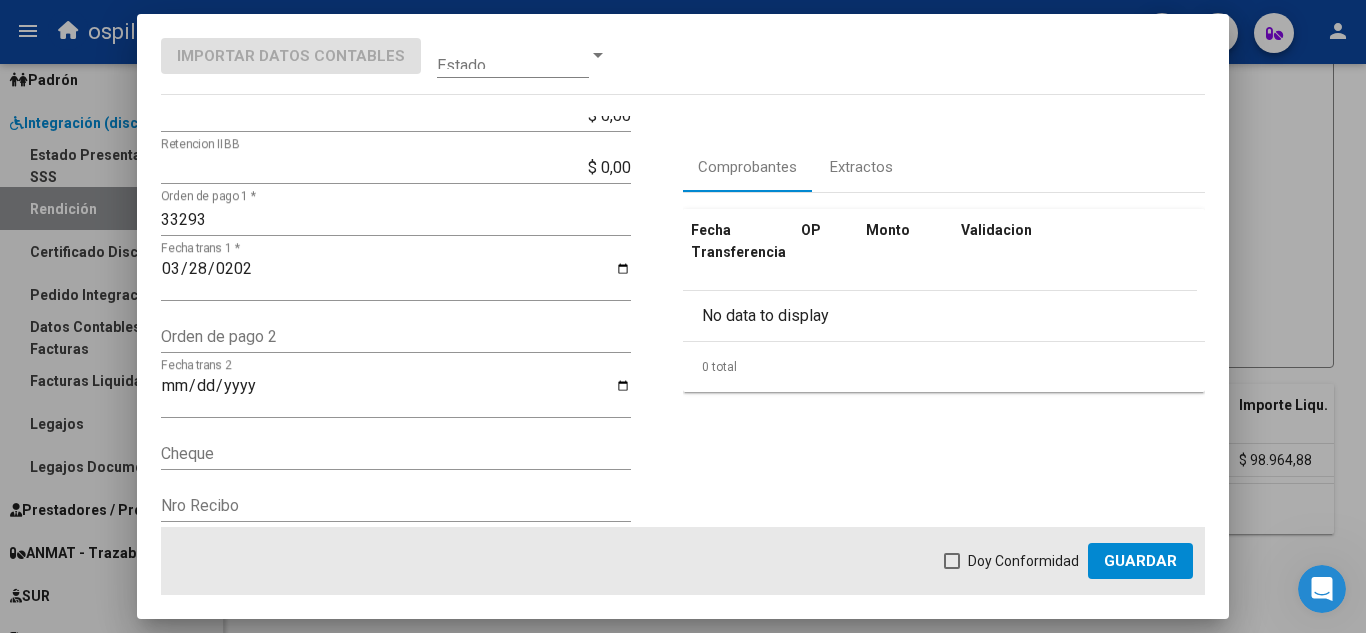 click on "Guardar" 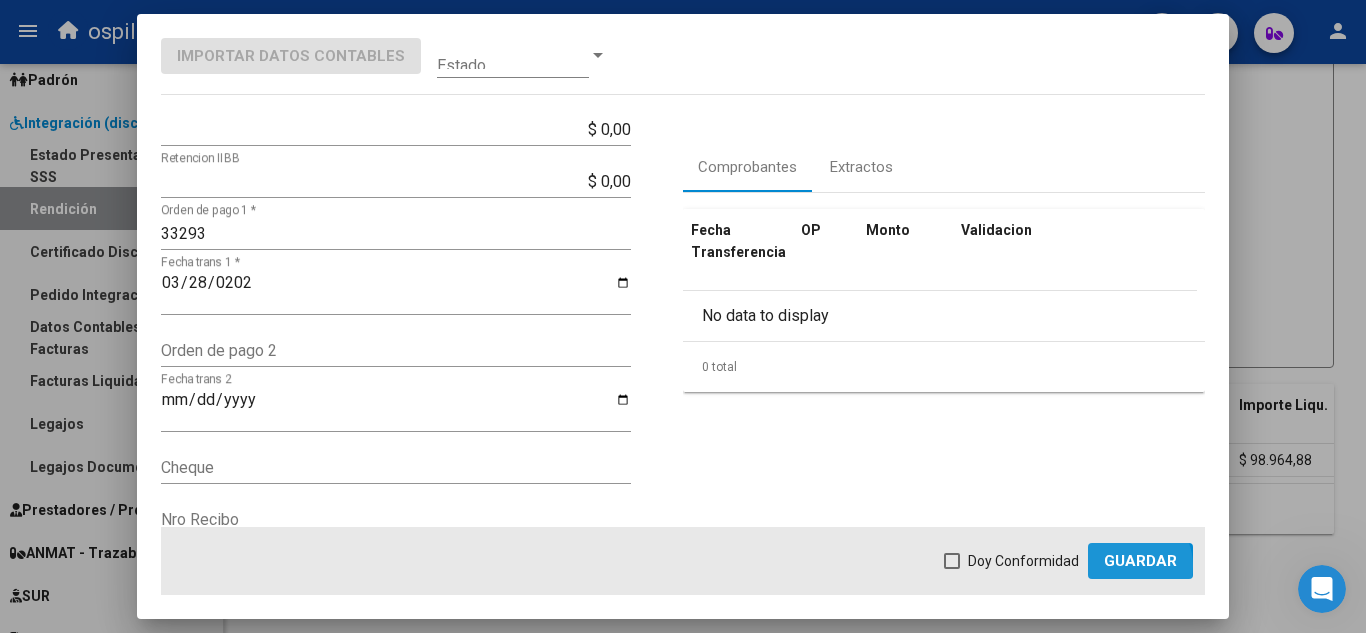 scroll, scrollTop: 314, scrollLeft: 0, axis: vertical 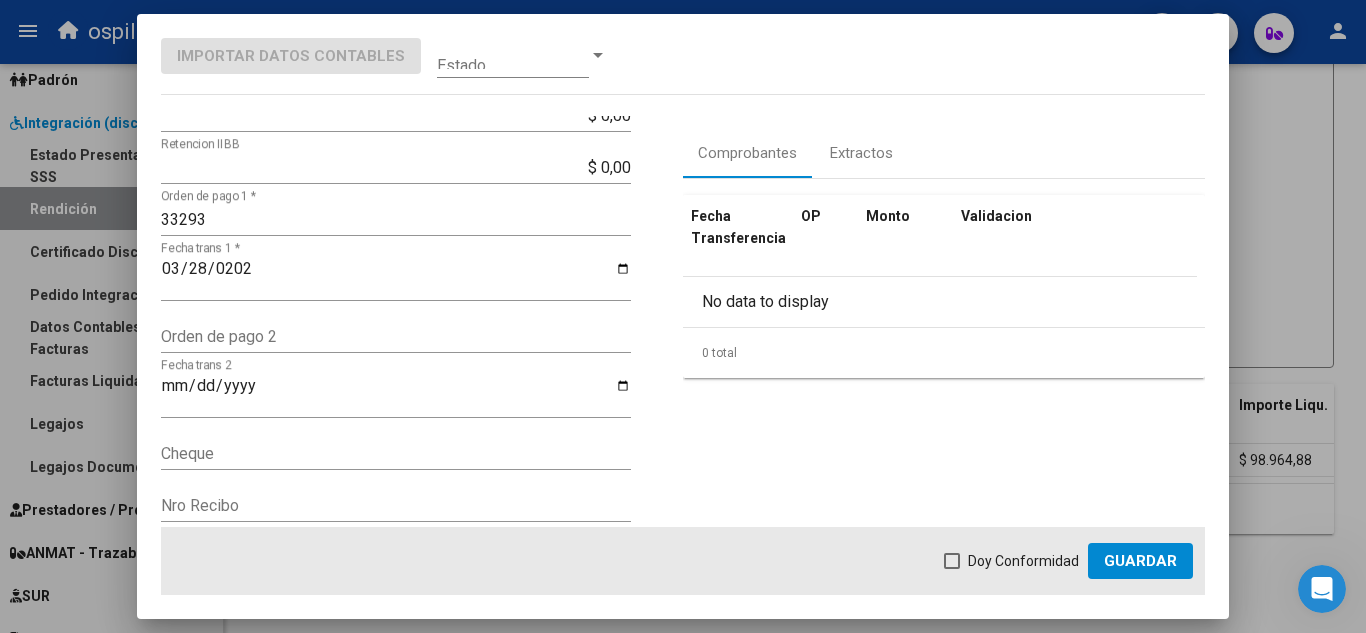 click on "Guardar" 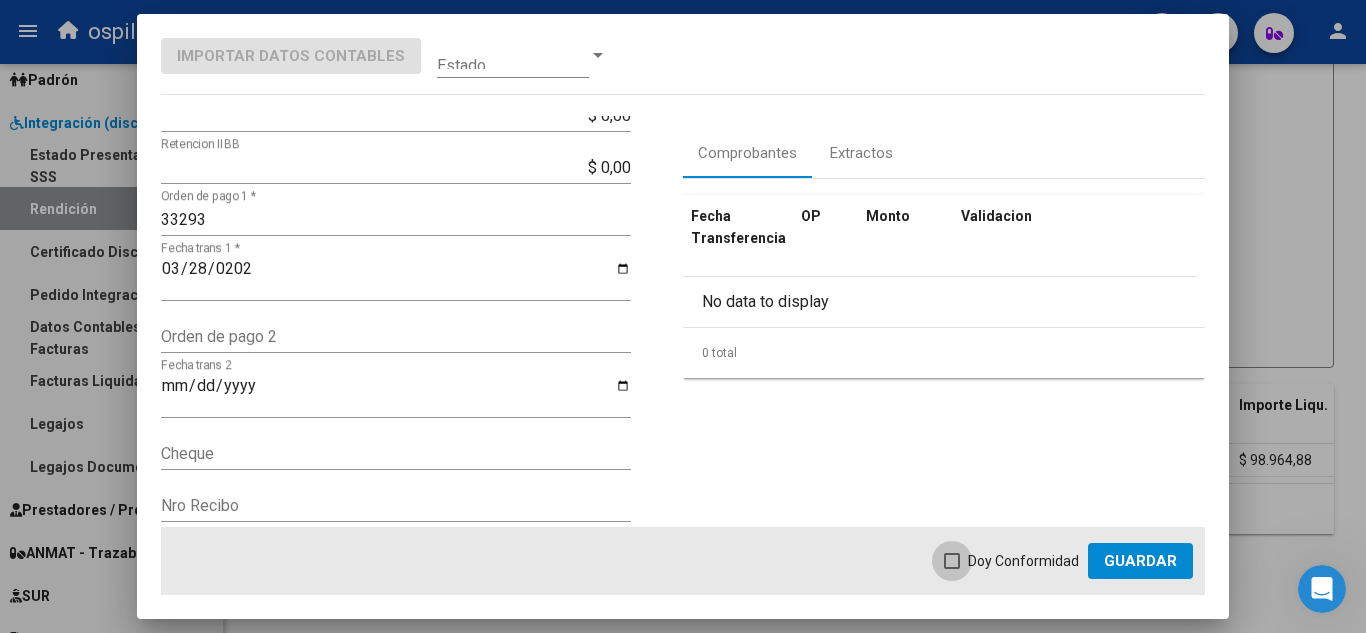 click at bounding box center [952, 561] 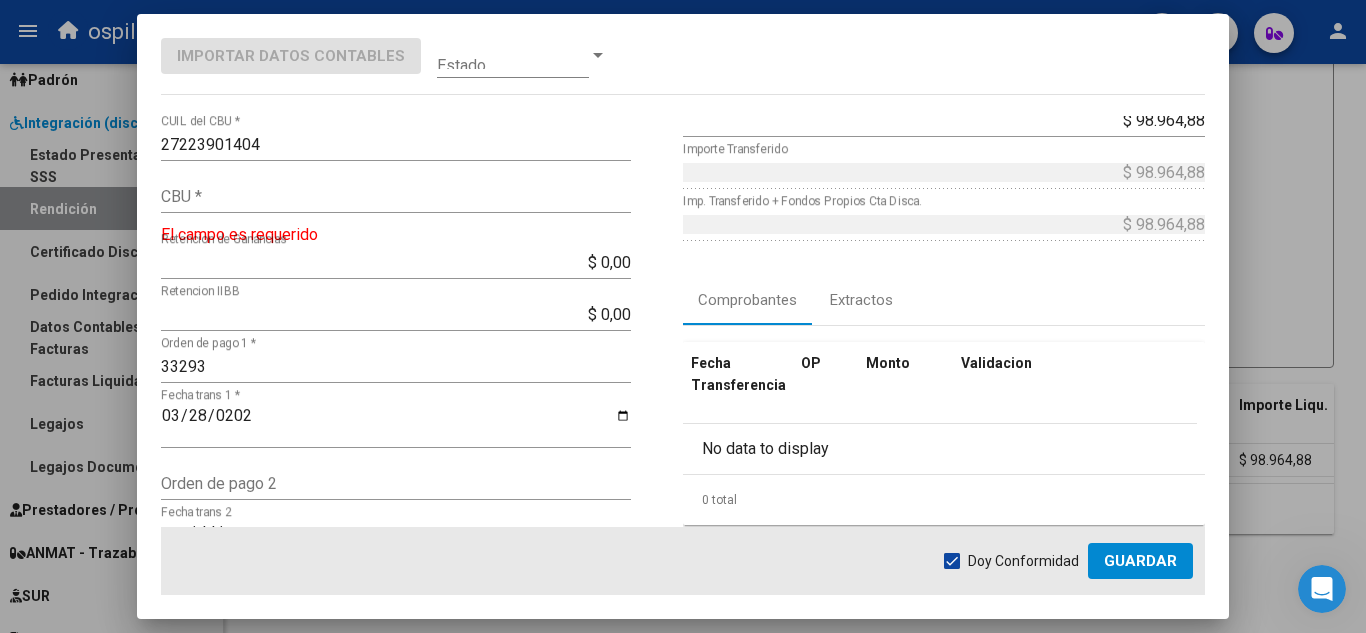 scroll, scrollTop: 0, scrollLeft: 0, axis: both 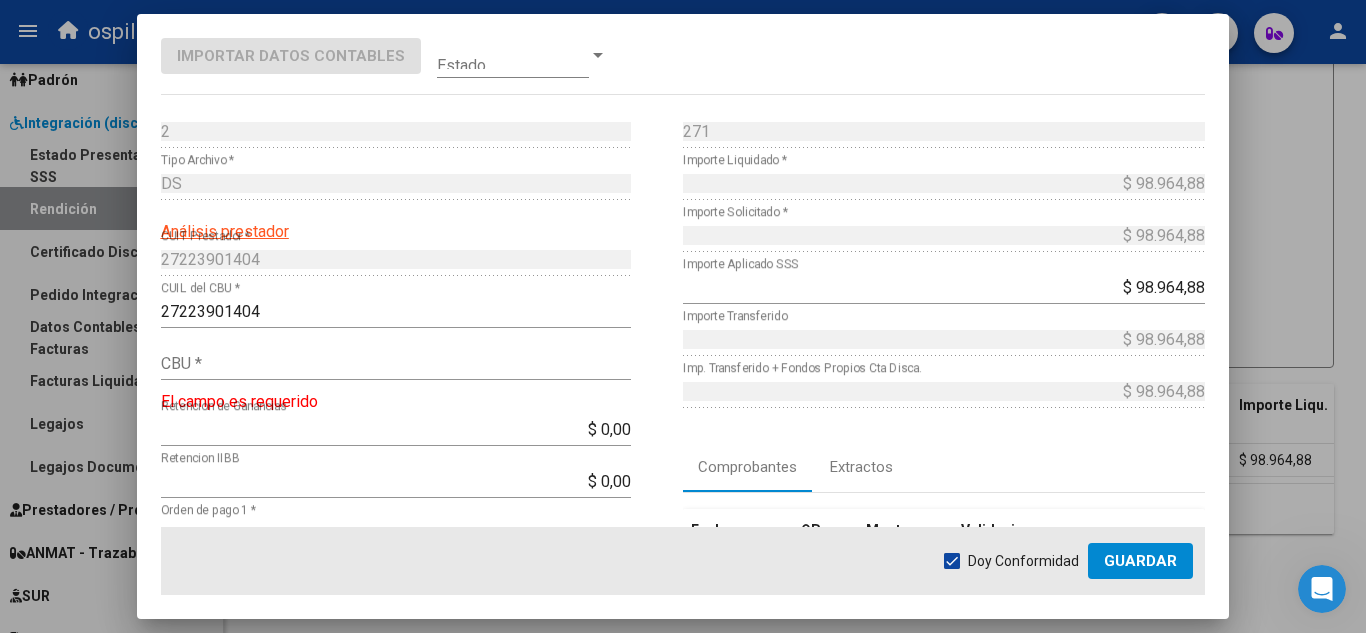 click at bounding box center (513, 55) 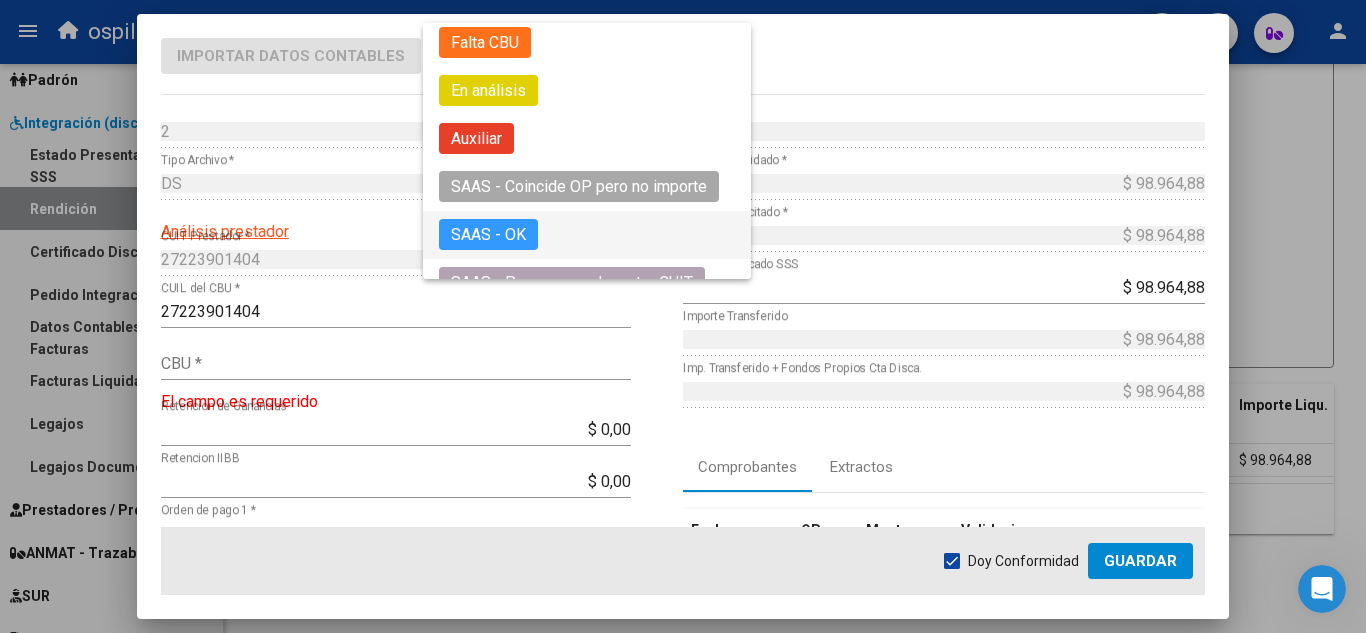 scroll, scrollTop: 128, scrollLeft: 0, axis: vertical 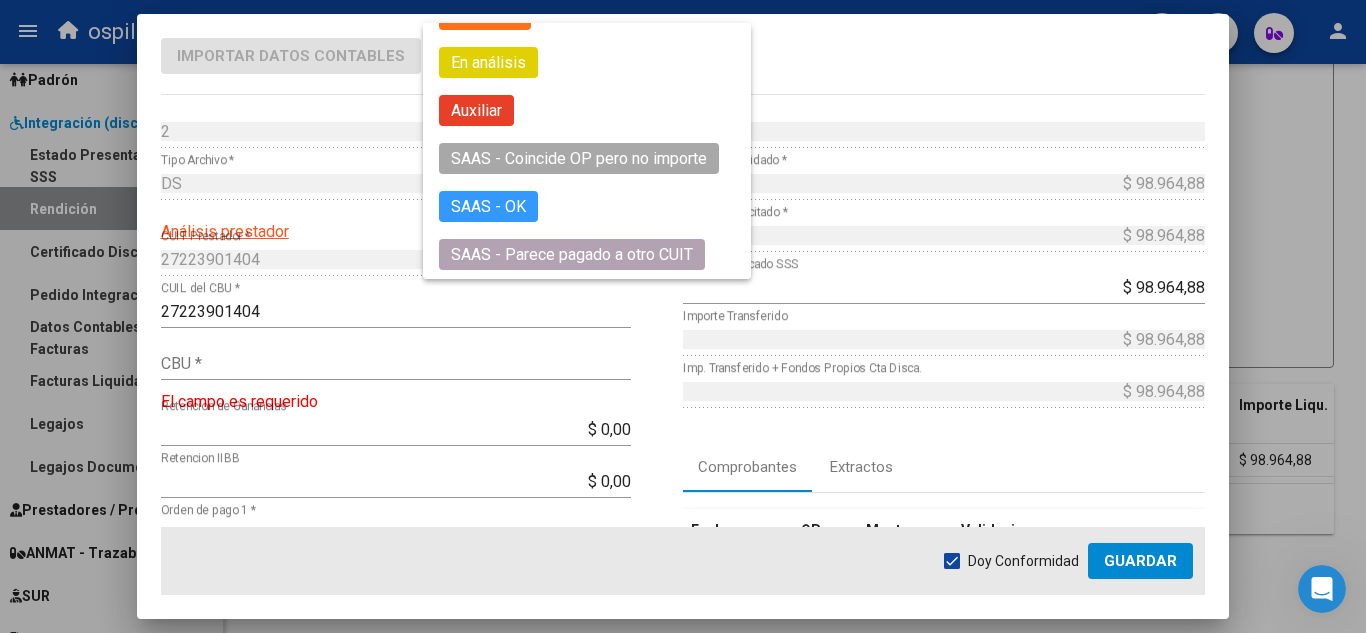 click at bounding box center [683, 316] 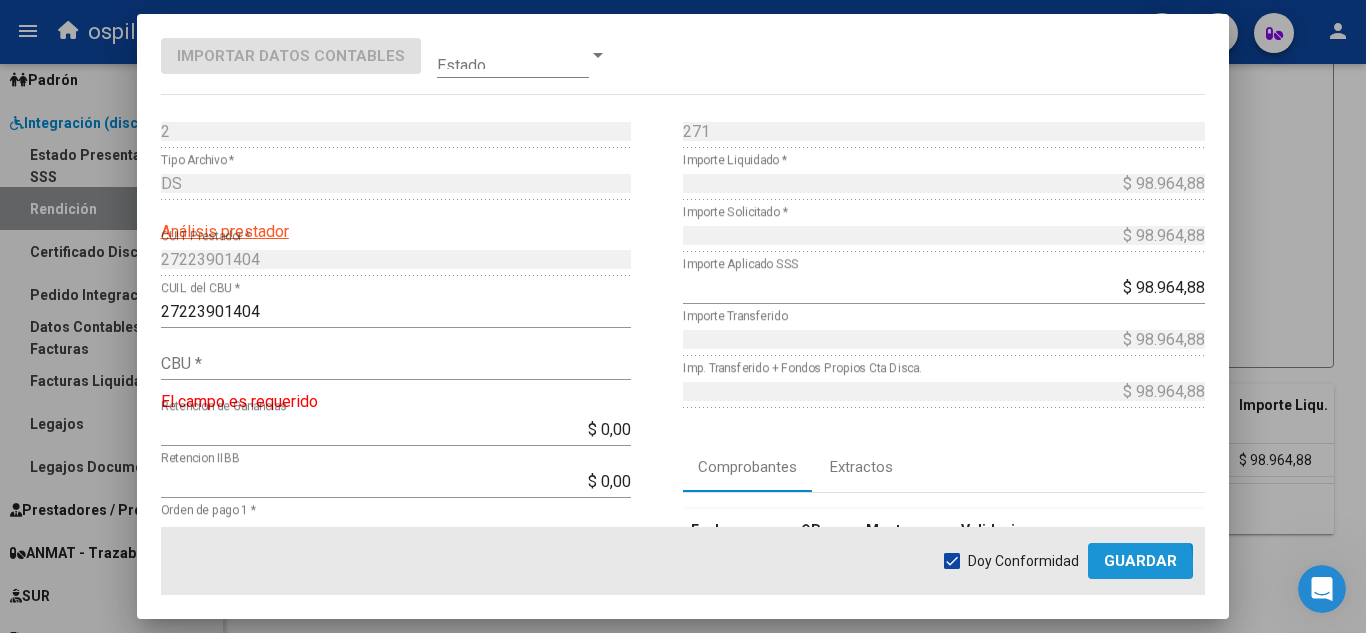 click on "Guardar" 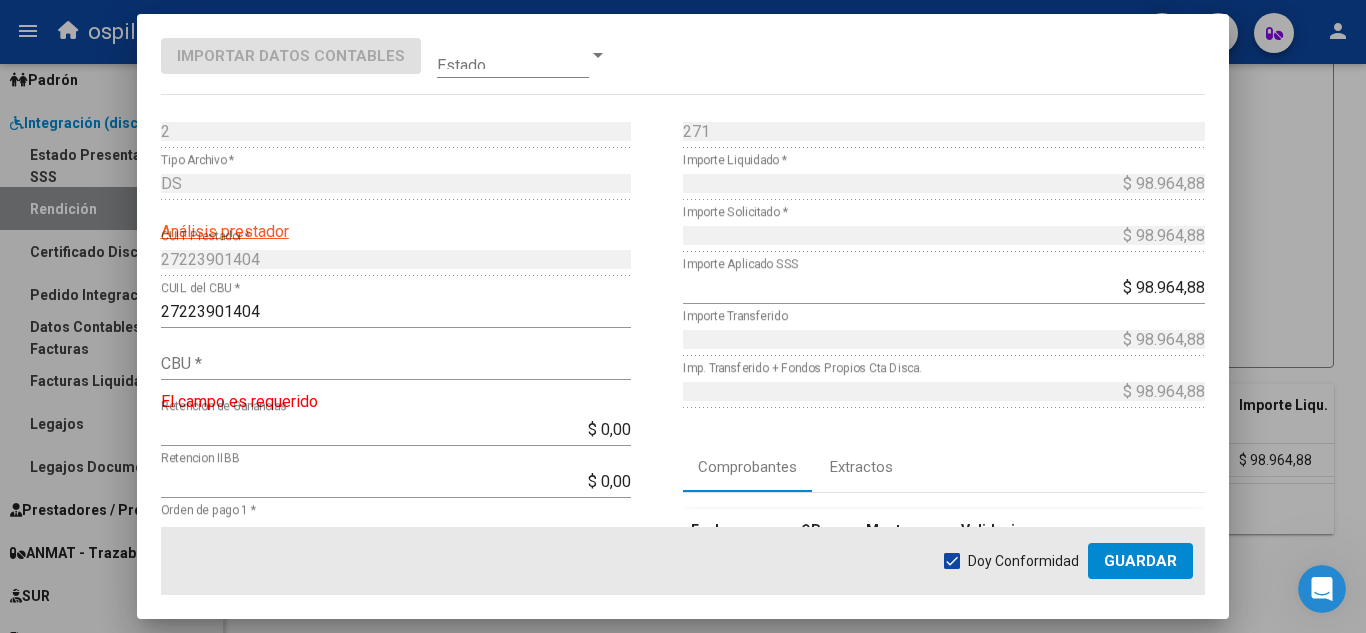 click on "Guardar" 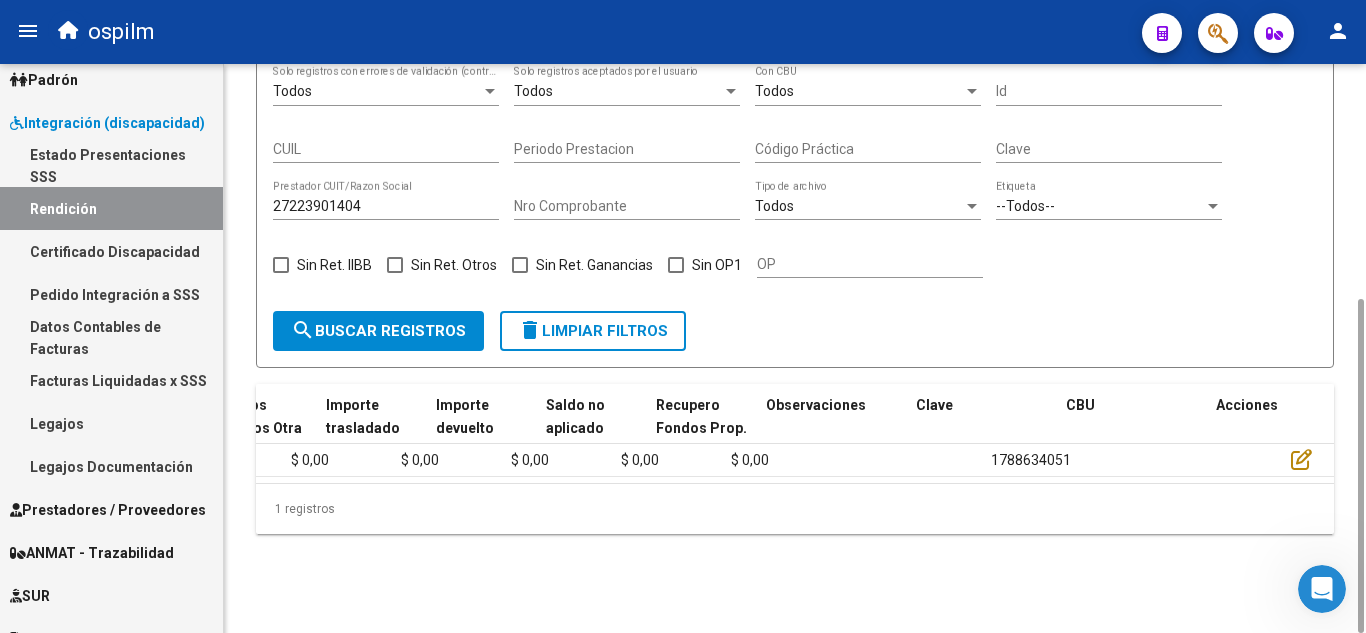 scroll, scrollTop: 0, scrollLeft: 2322, axis: horizontal 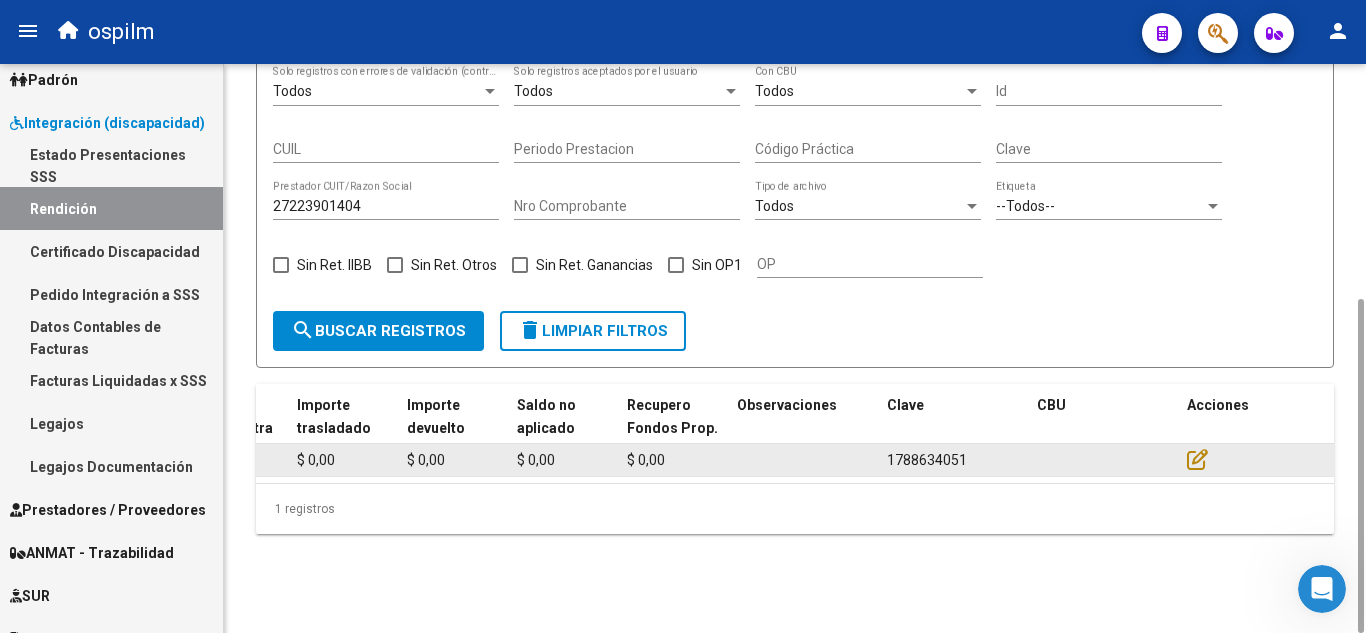 click 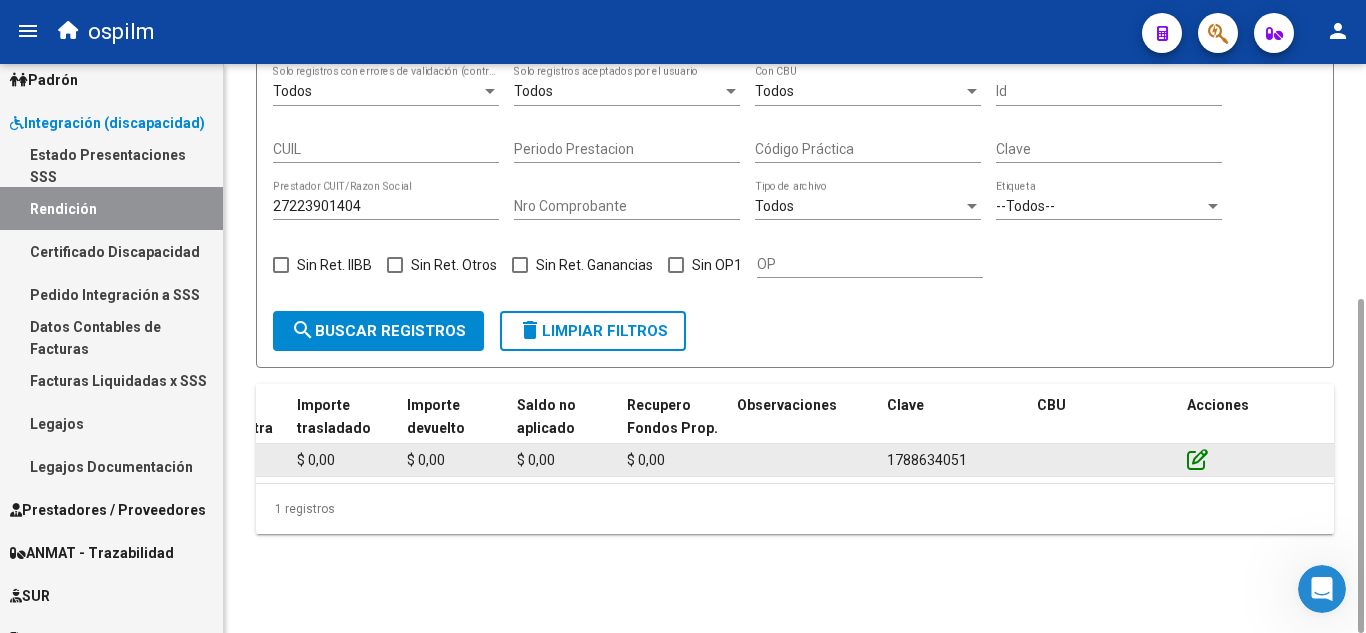 click 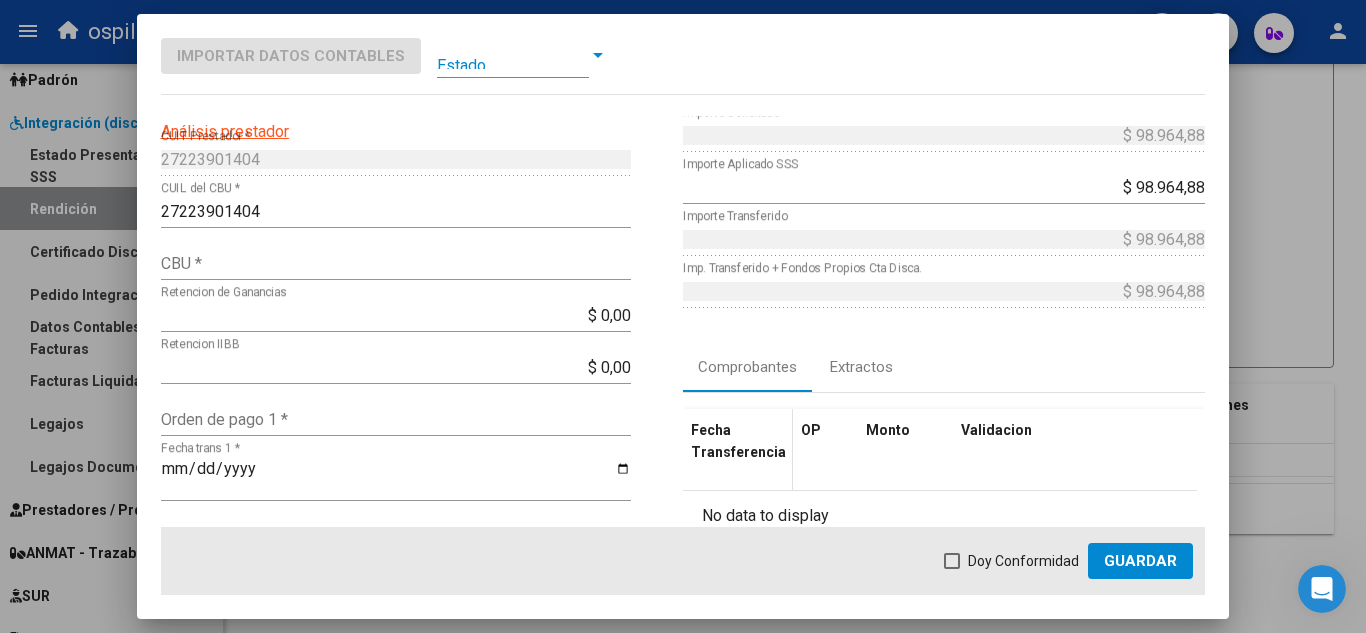 scroll, scrollTop: 300, scrollLeft: 0, axis: vertical 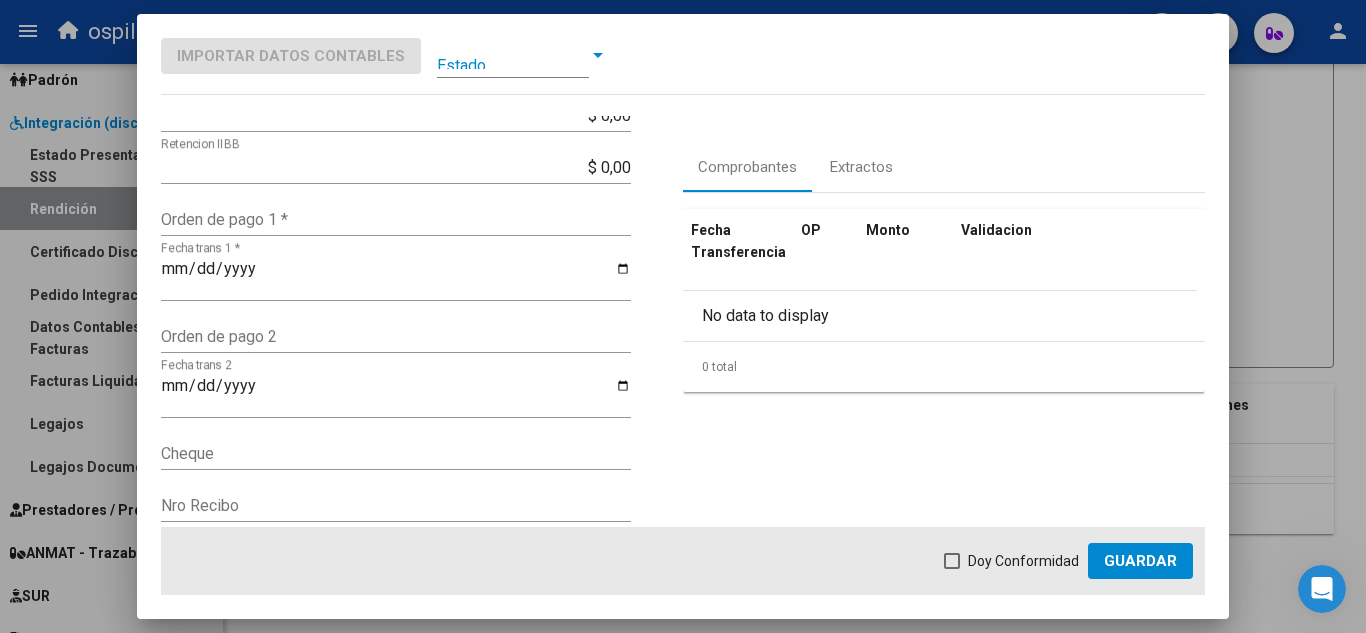 click on "Fecha trans 1 *" 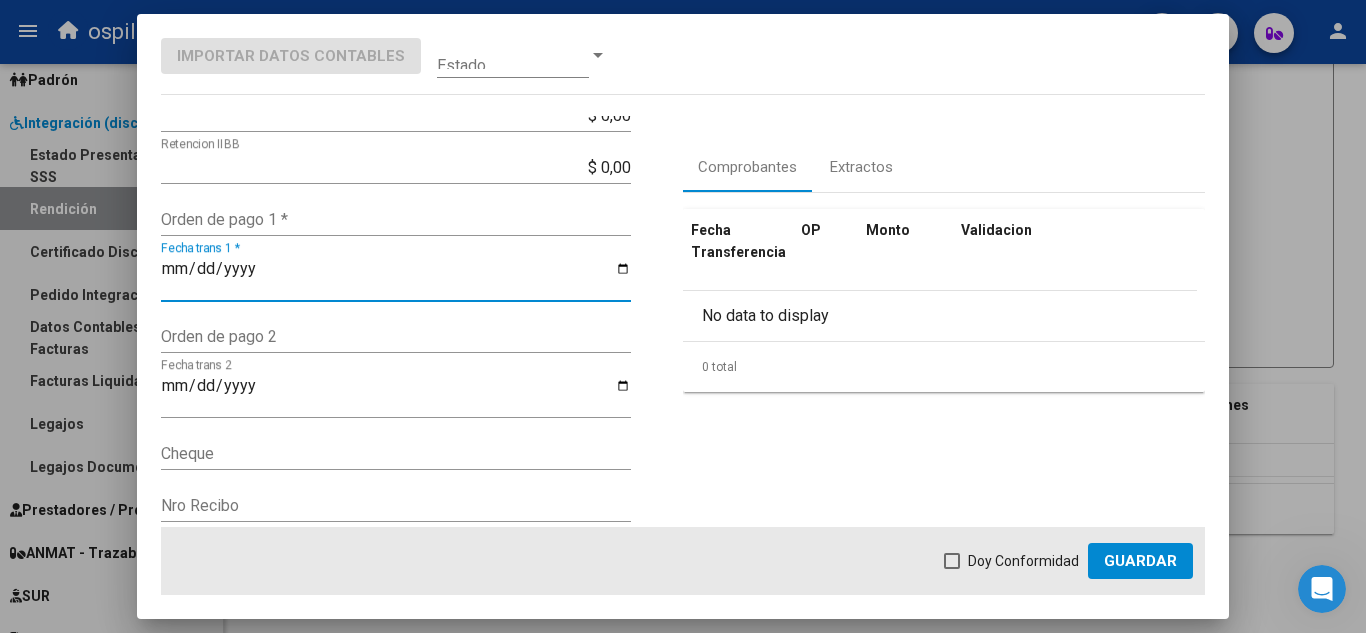 click on "Fecha trans 1 *" at bounding box center (396, 277) 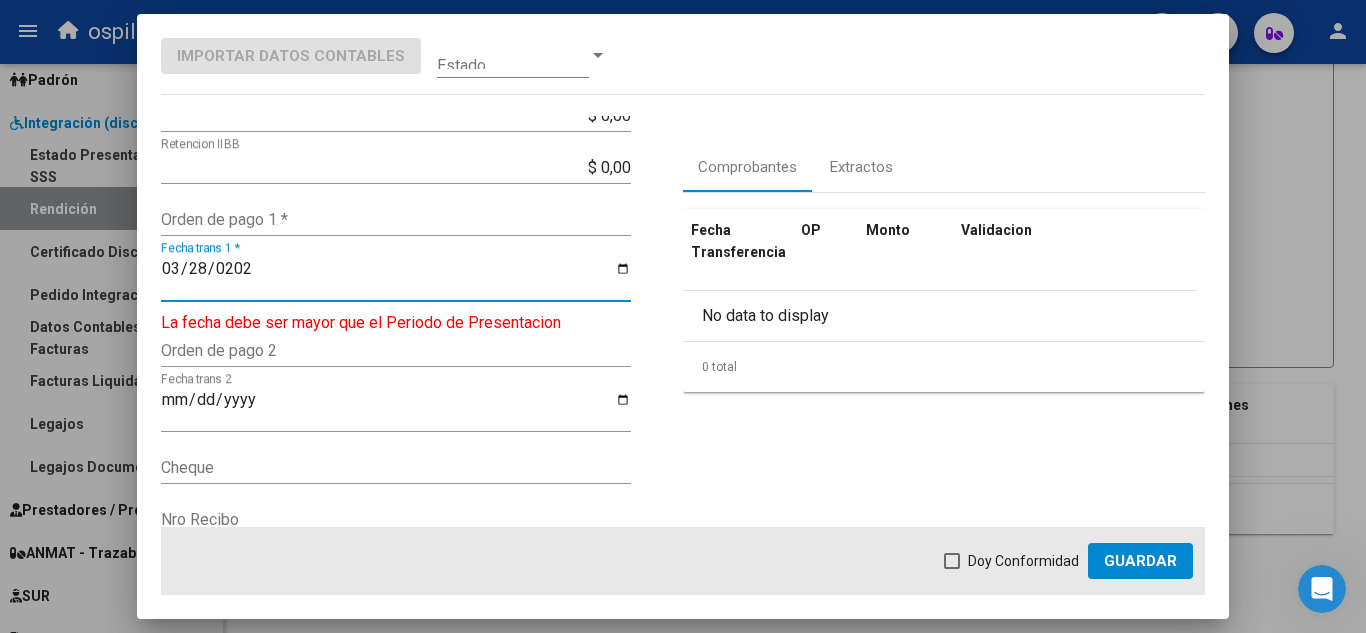 type on "[DATE]" 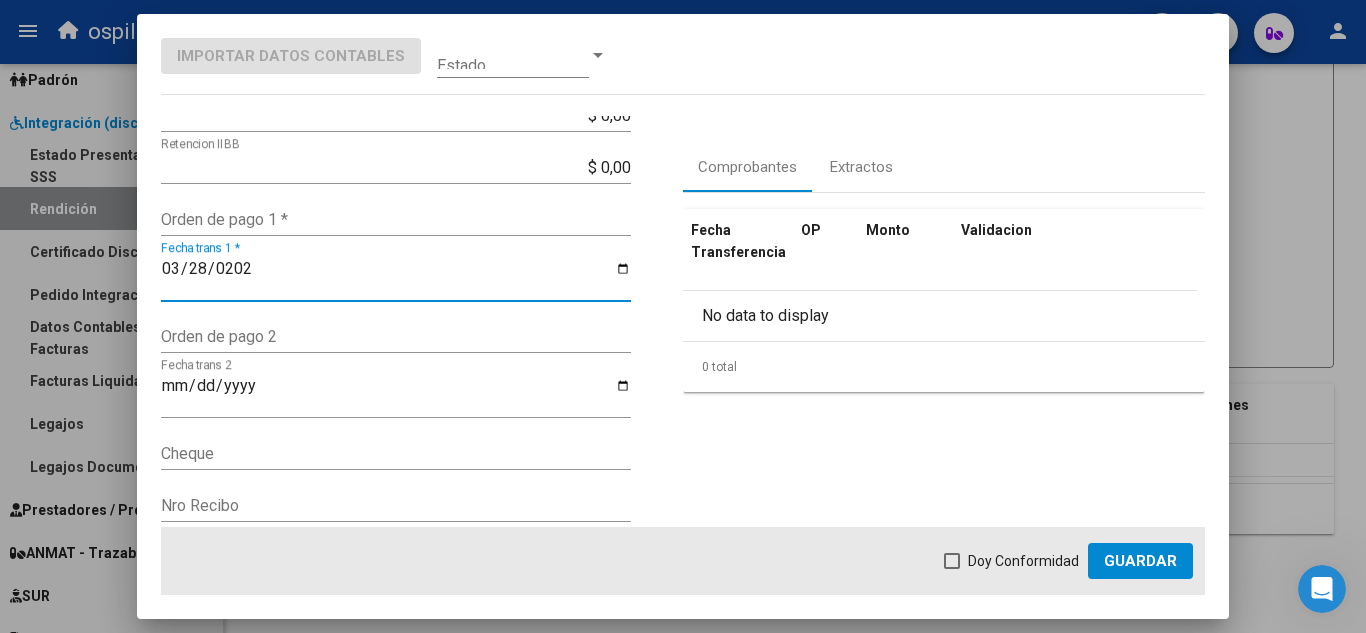 click on "Orden de pago 1 *" at bounding box center (396, 219) 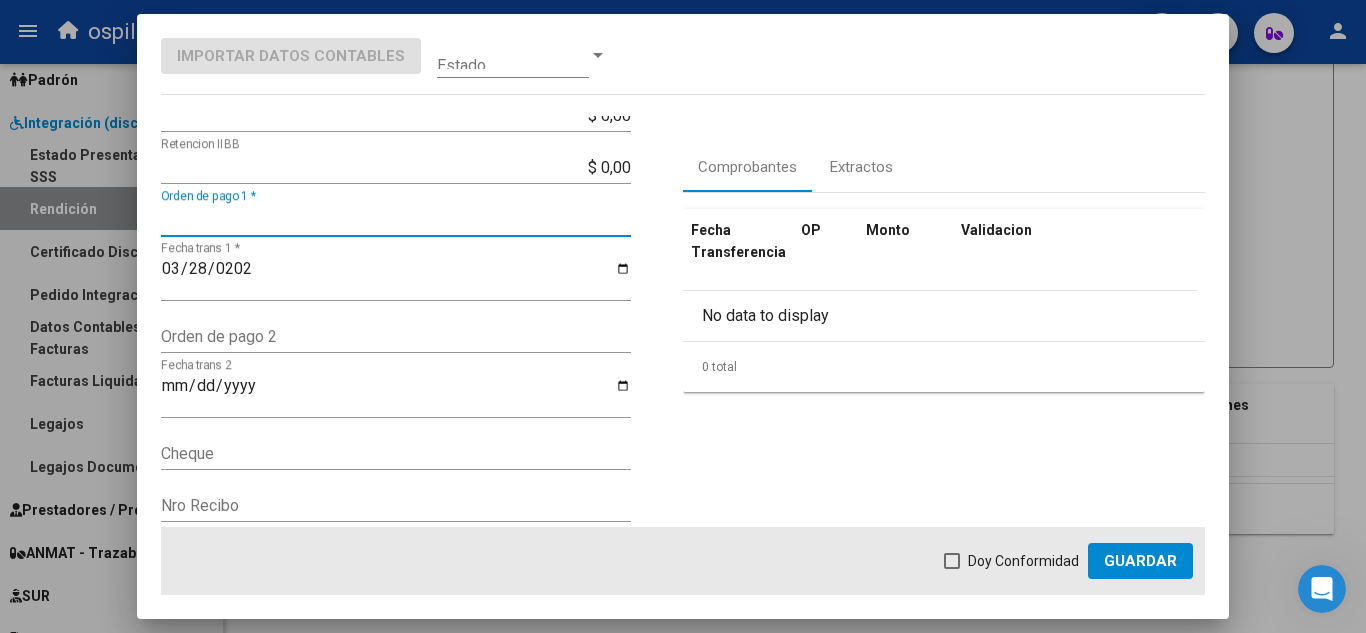 paste on "OP33293" 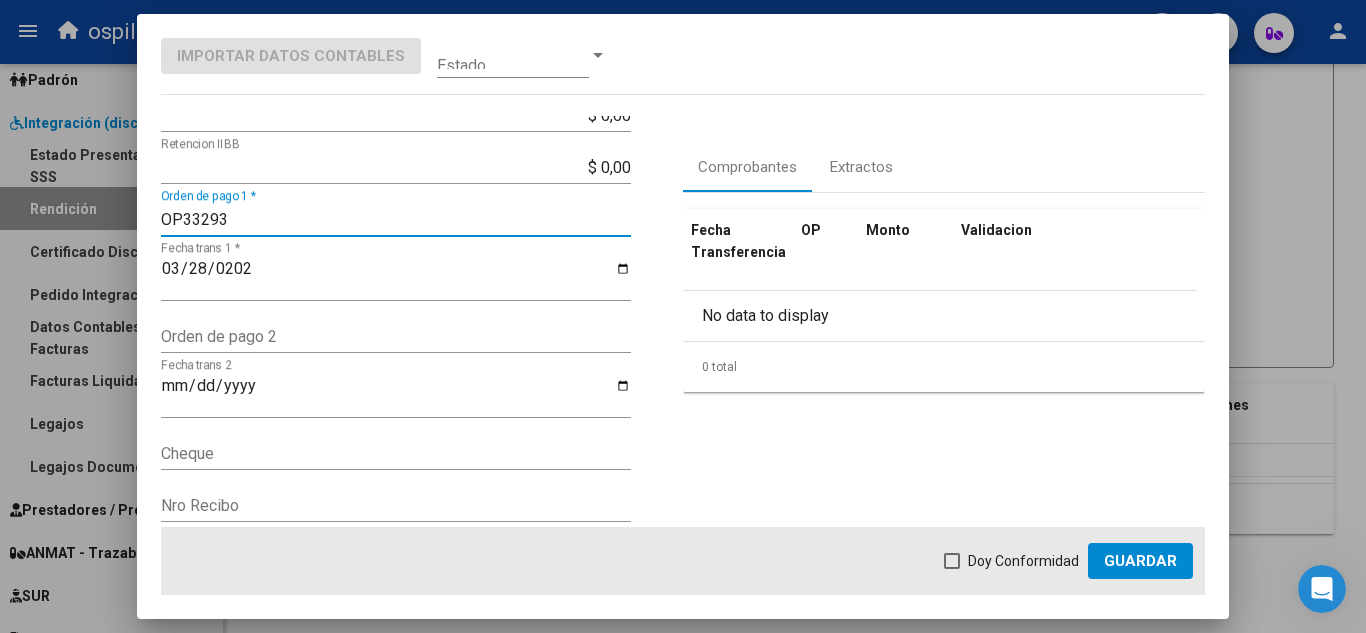 drag, startPoint x: 178, startPoint y: 220, endPoint x: 132, endPoint y: 214, distance: 46.389652 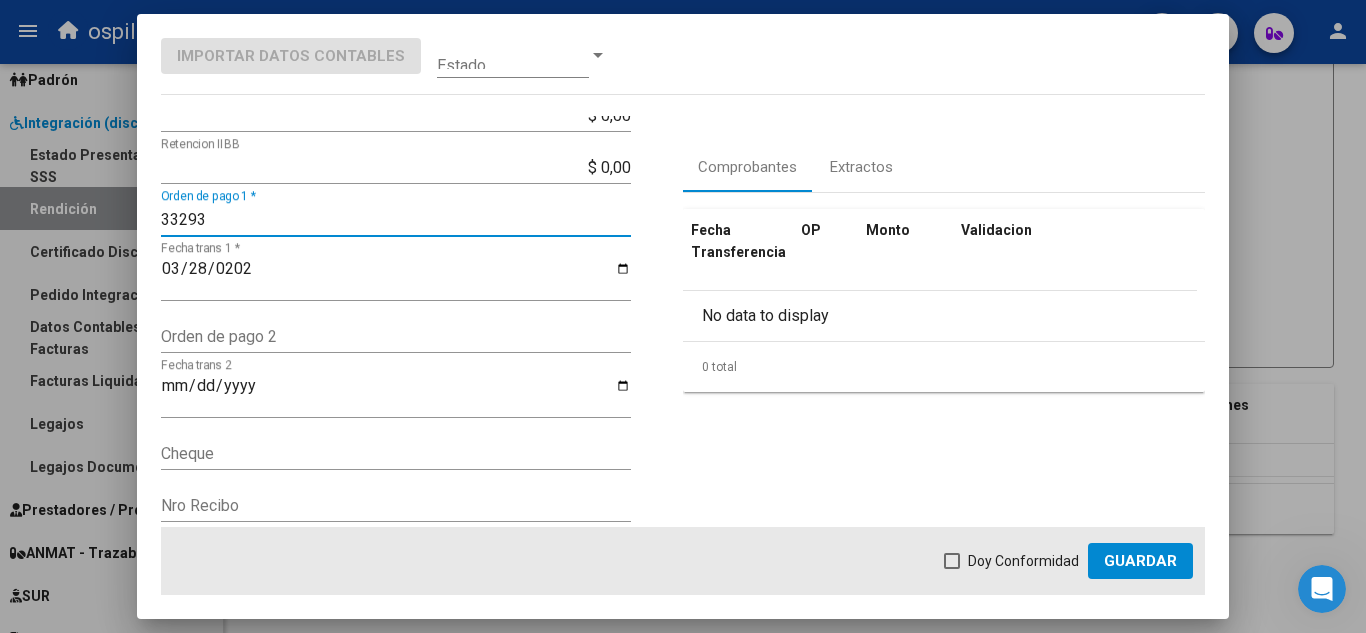 type on "33293" 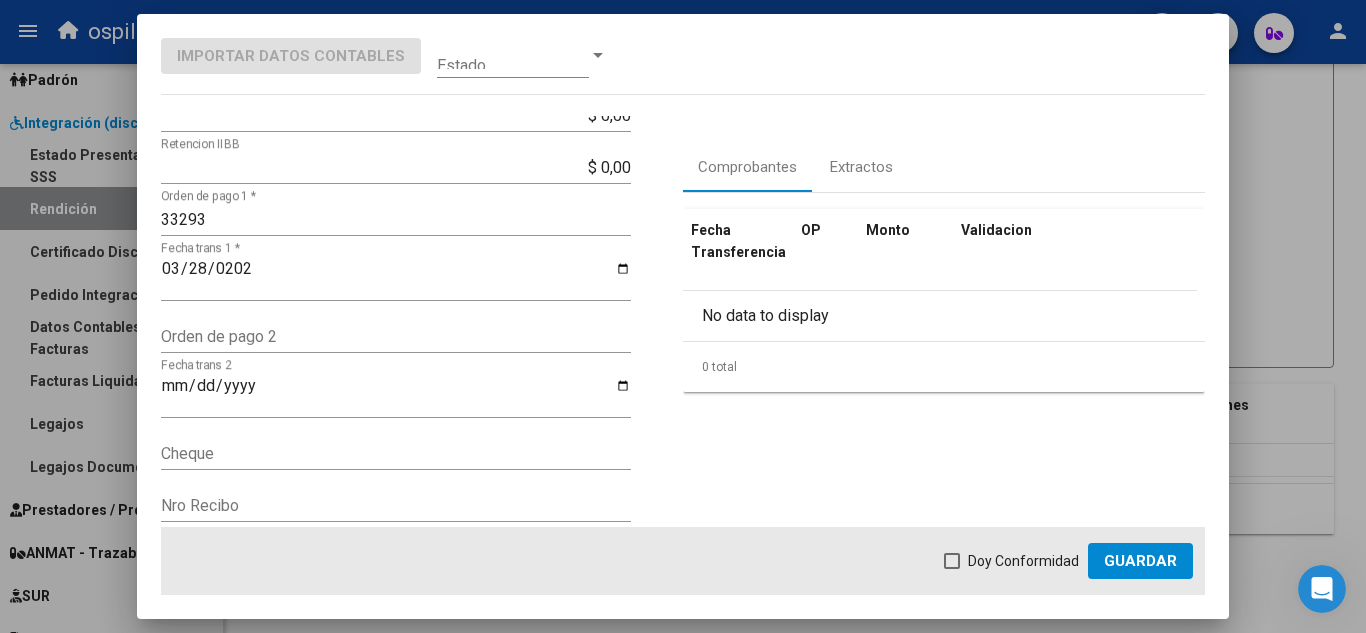 click on "Doy Conformidad        Guardar" 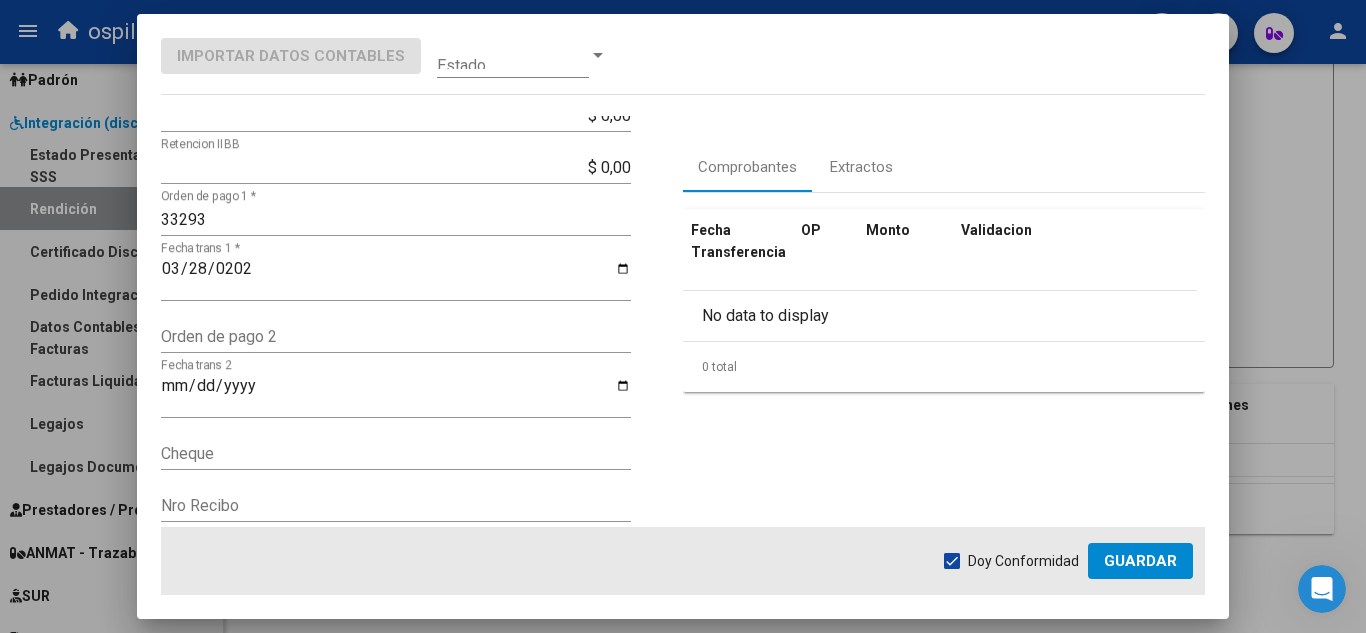 click on "Guardar" 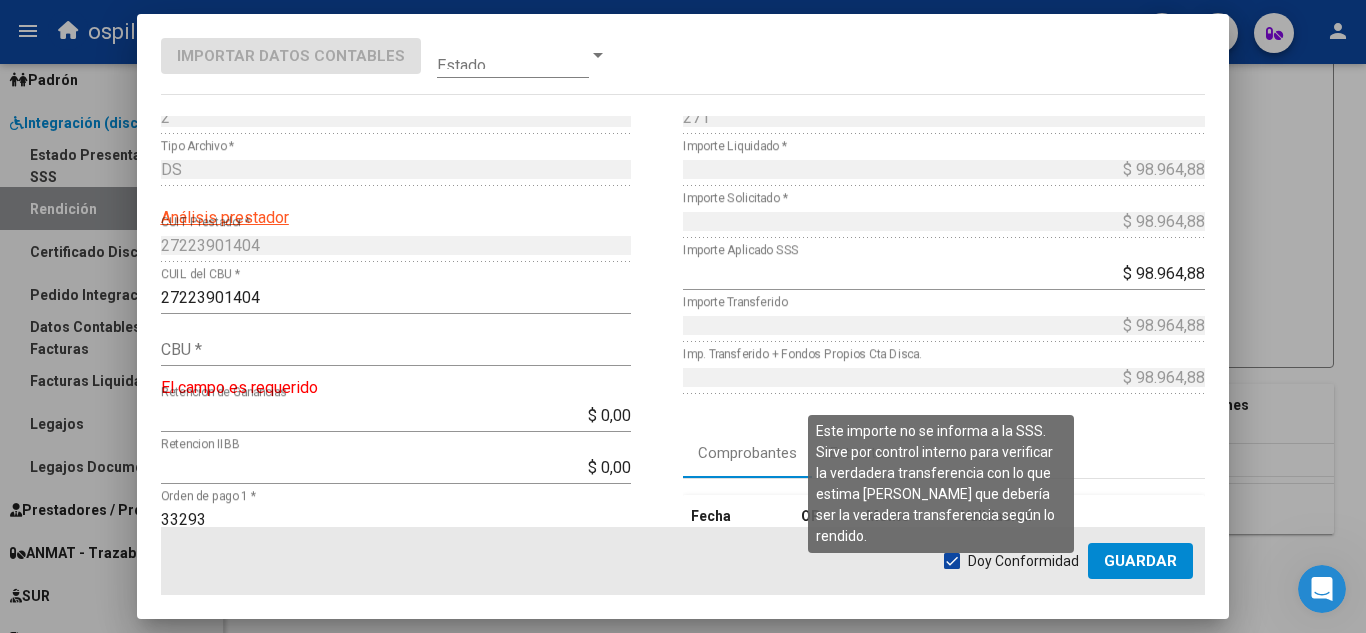 scroll, scrollTop: 0, scrollLeft: 0, axis: both 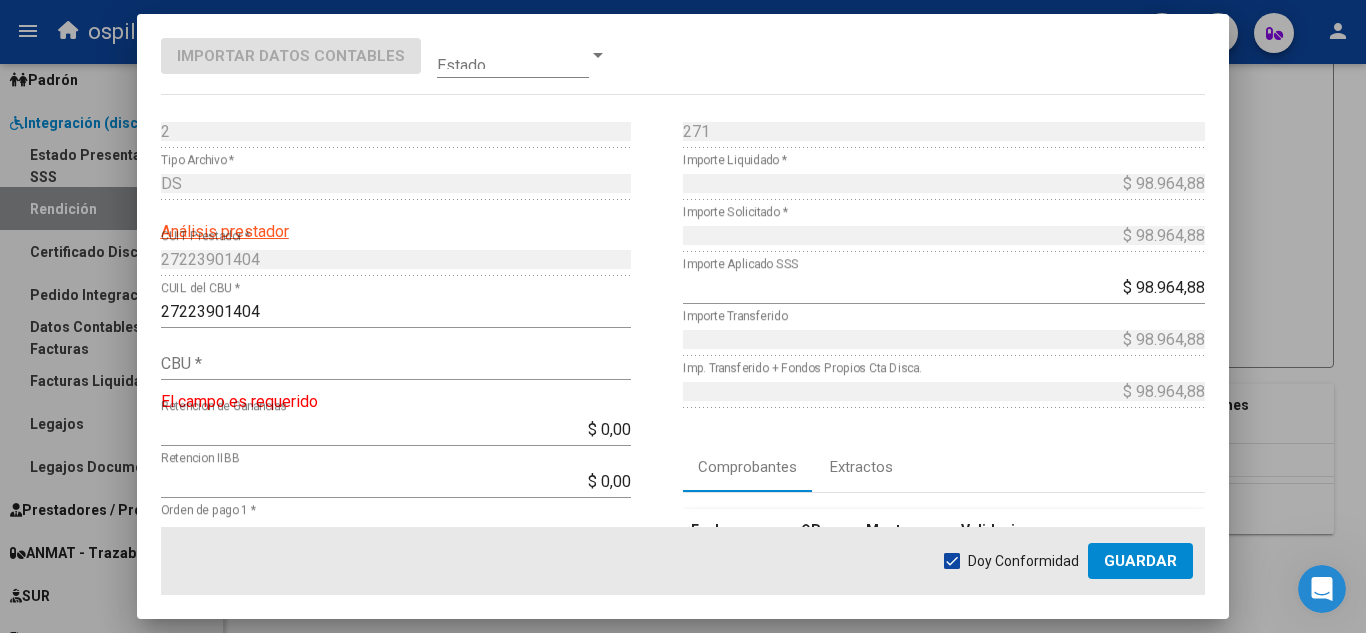 click on "$ 98.964,88" at bounding box center [944, 287] 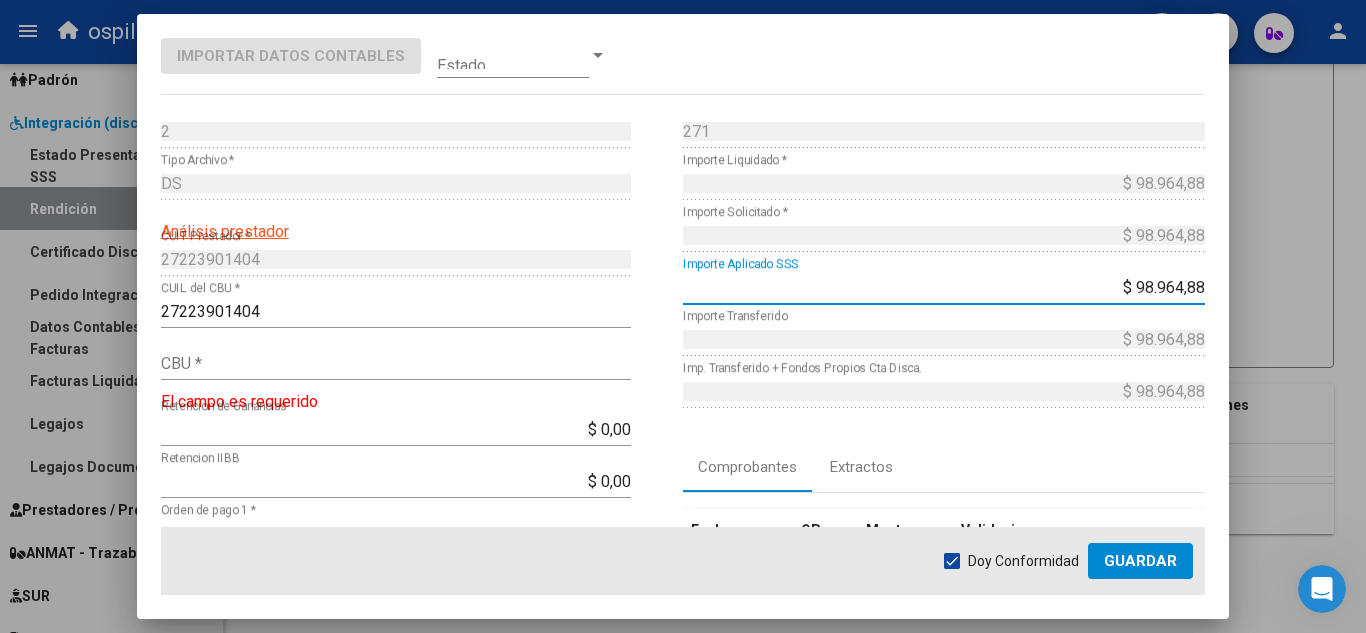 drag, startPoint x: 1104, startPoint y: 284, endPoint x: 1226, endPoint y: 298, distance: 122.80065 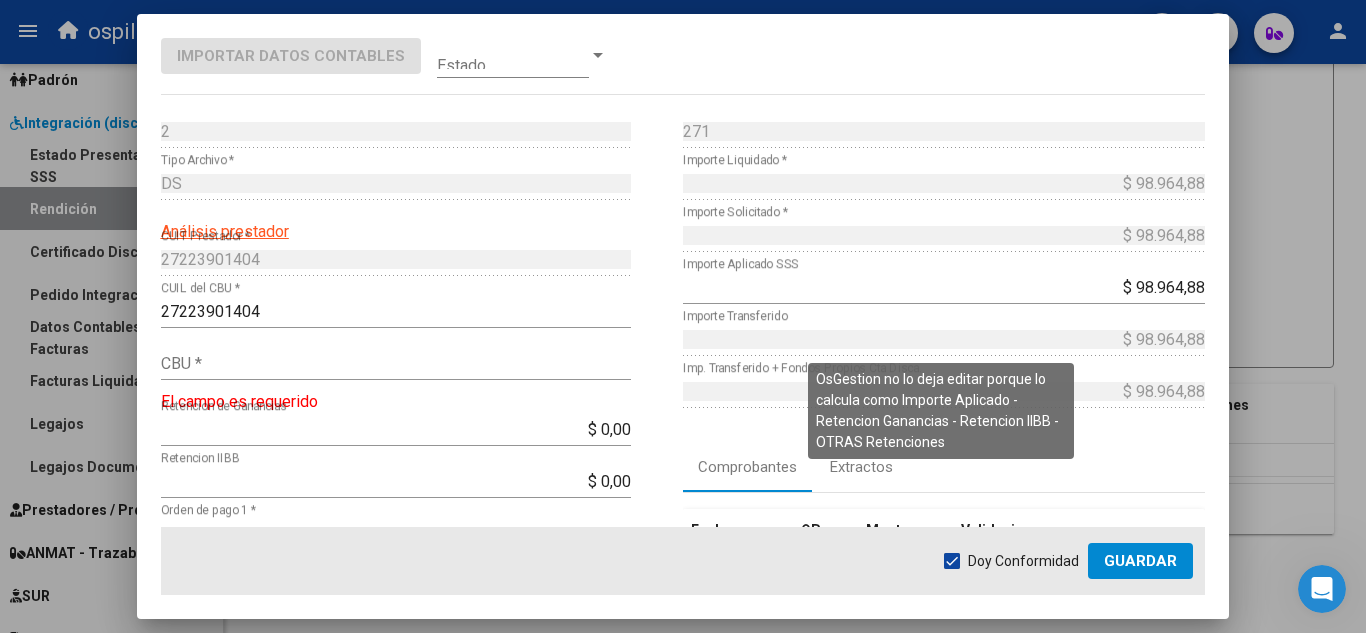 click on "$ 98.964,88 Importe Transferido" at bounding box center (944, 350) 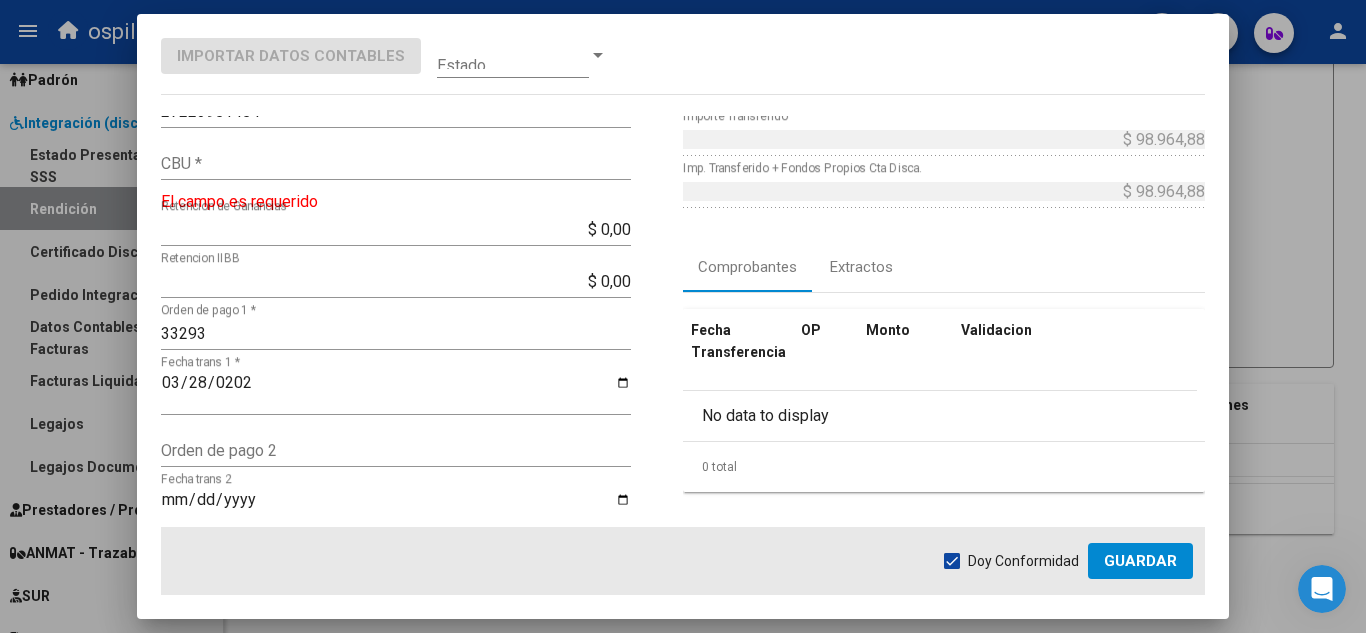 scroll, scrollTop: 0, scrollLeft: 0, axis: both 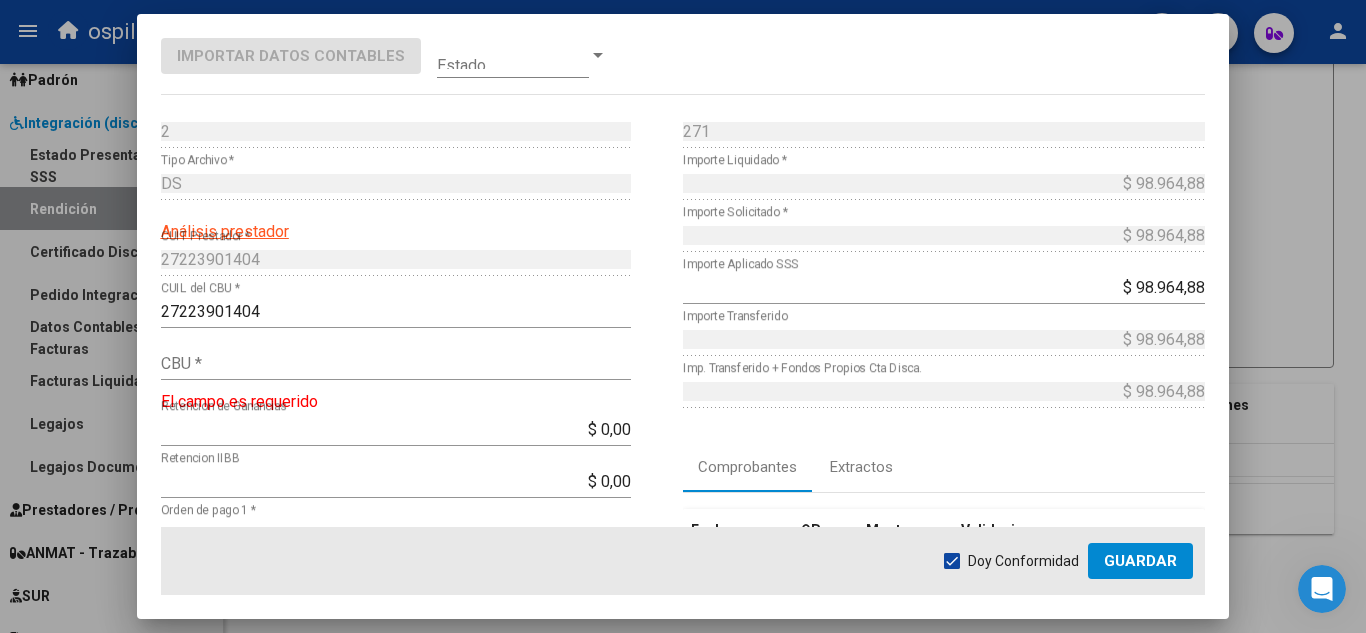 click on "El campo es requerido" 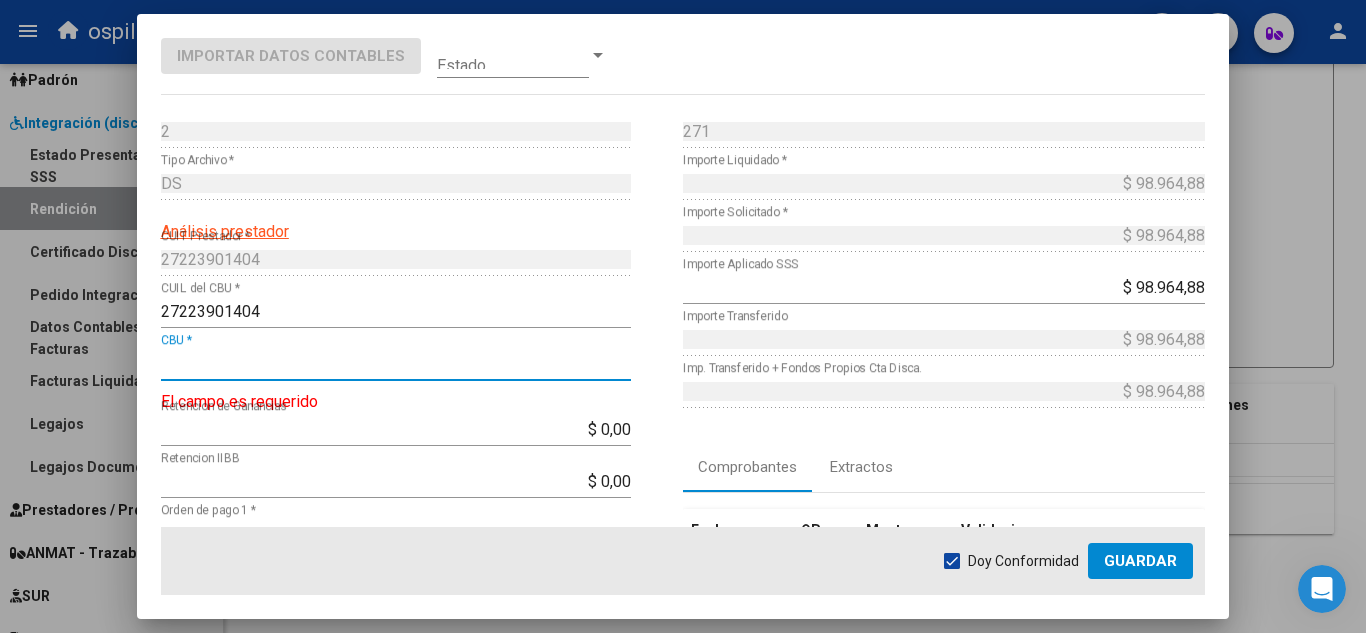 click on "CBU *" at bounding box center (396, 363) 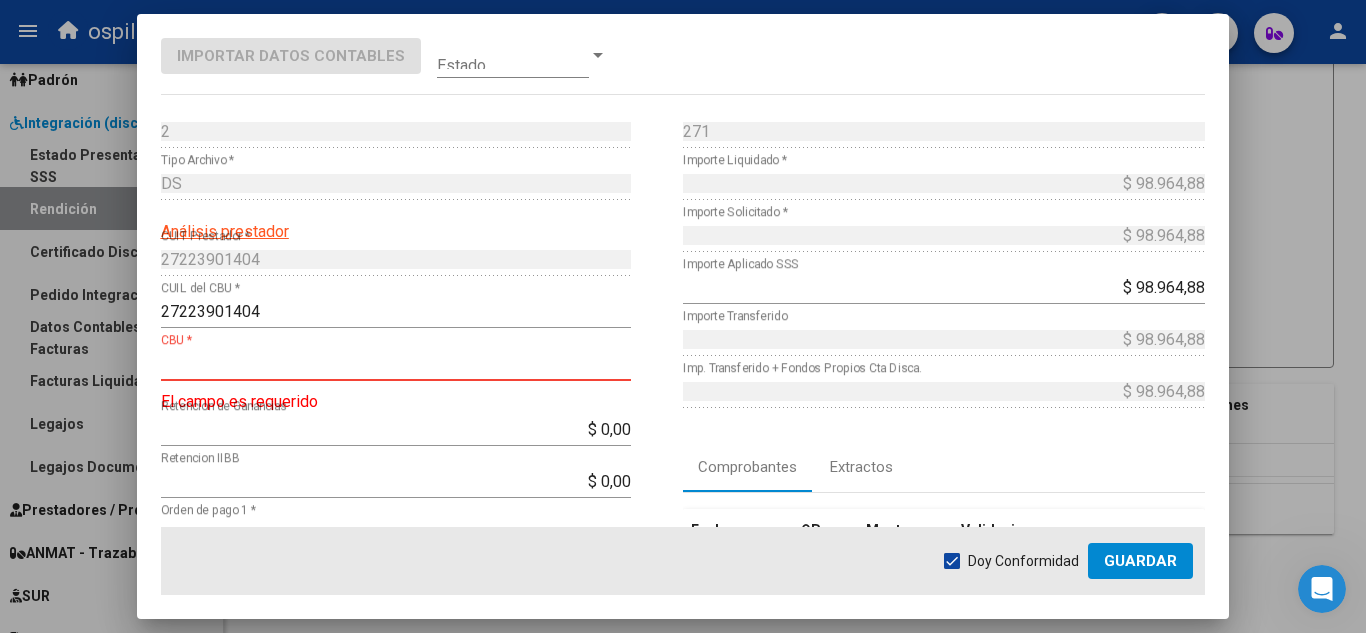 paste on "0170344140000051525127" 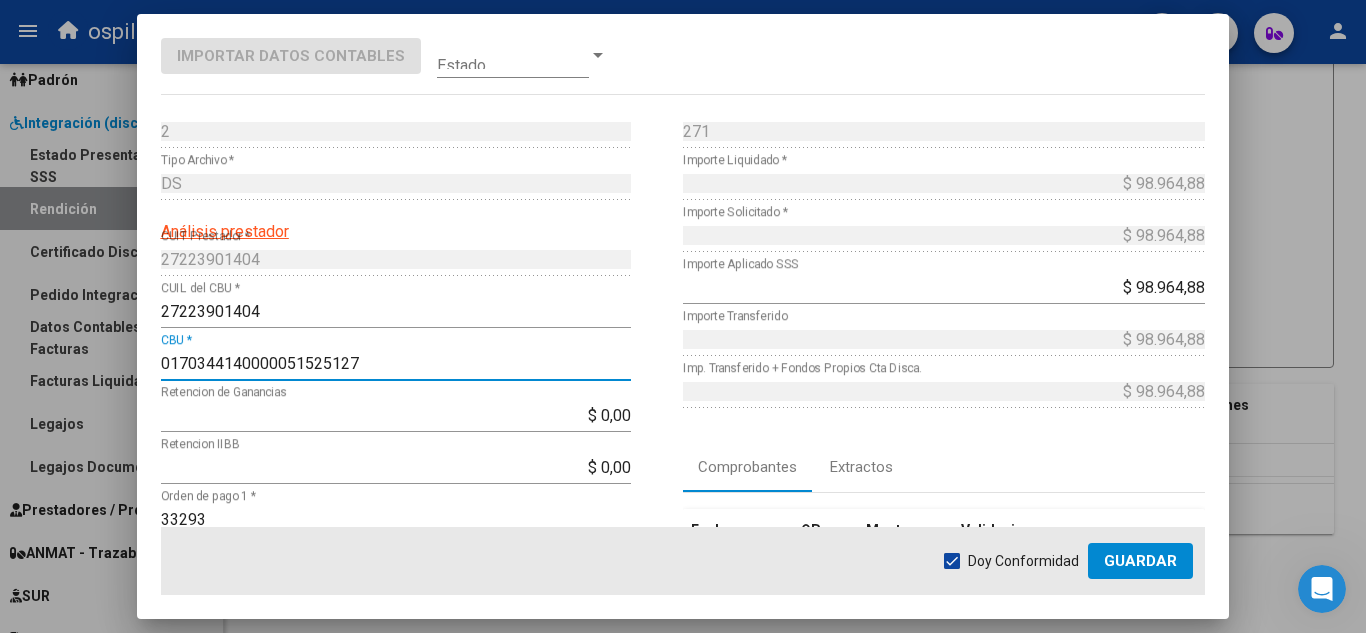 type on "0170344140000051525127" 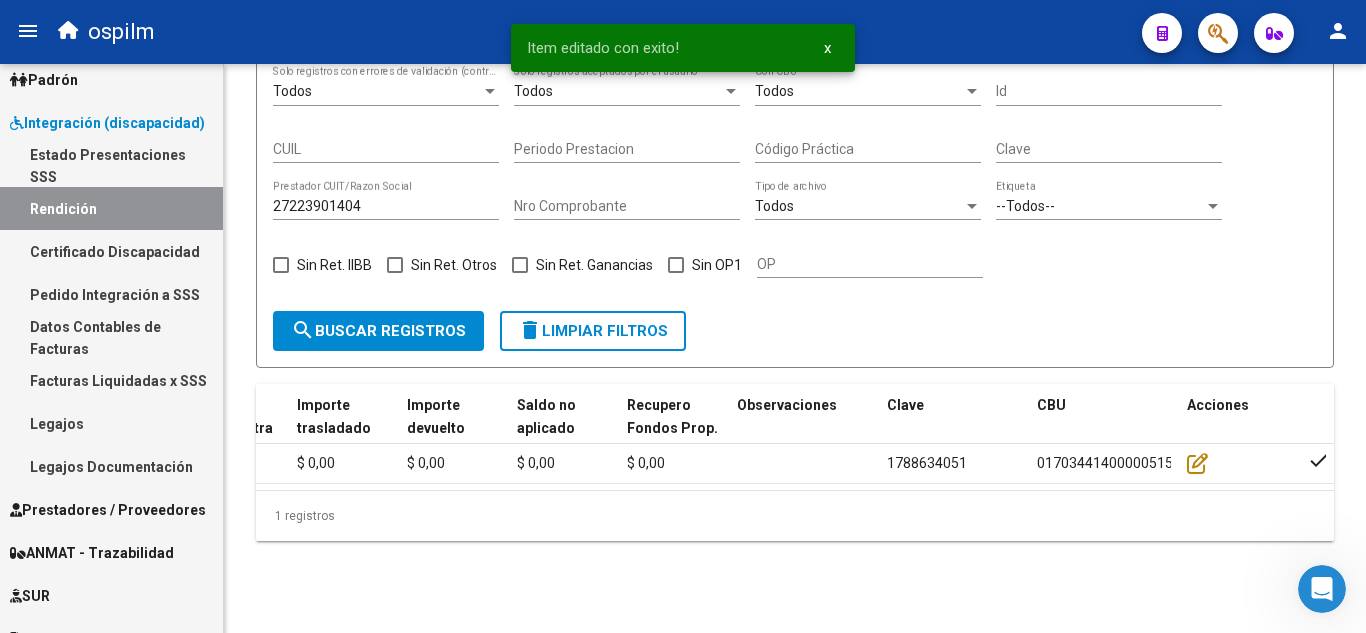 click on "x" at bounding box center (827, 48) 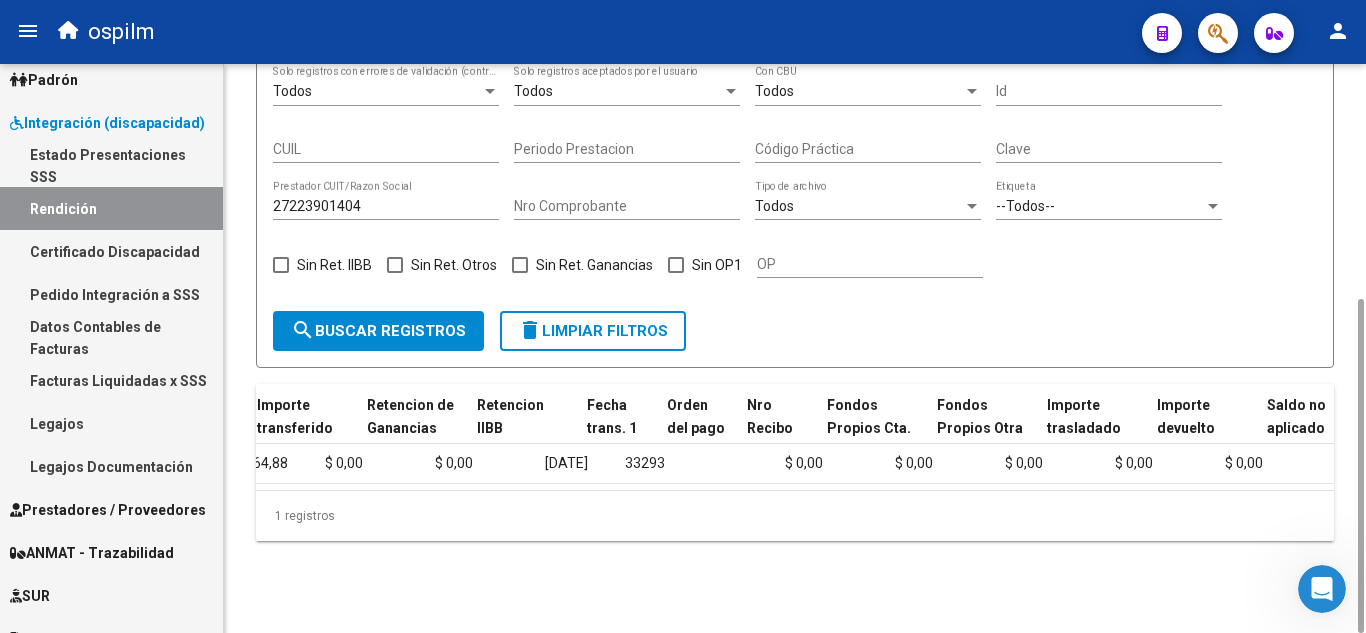 scroll, scrollTop: 0, scrollLeft: 1526, axis: horizontal 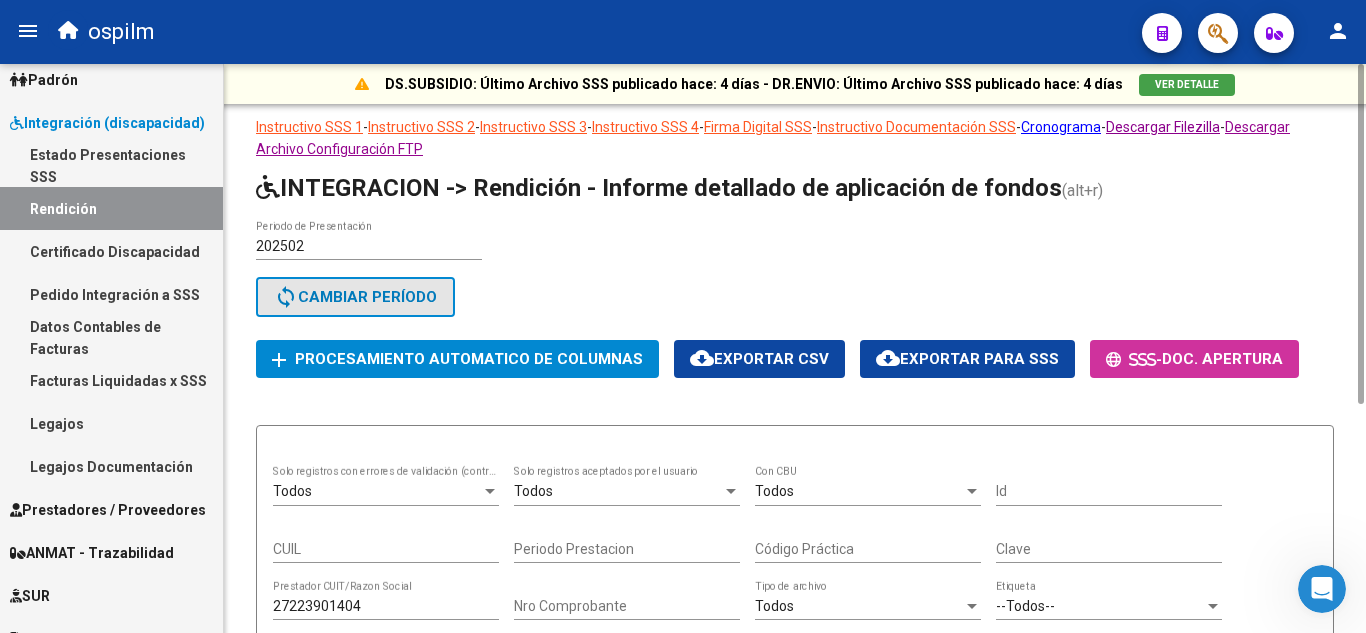 click on "sync  Cambiar Período" 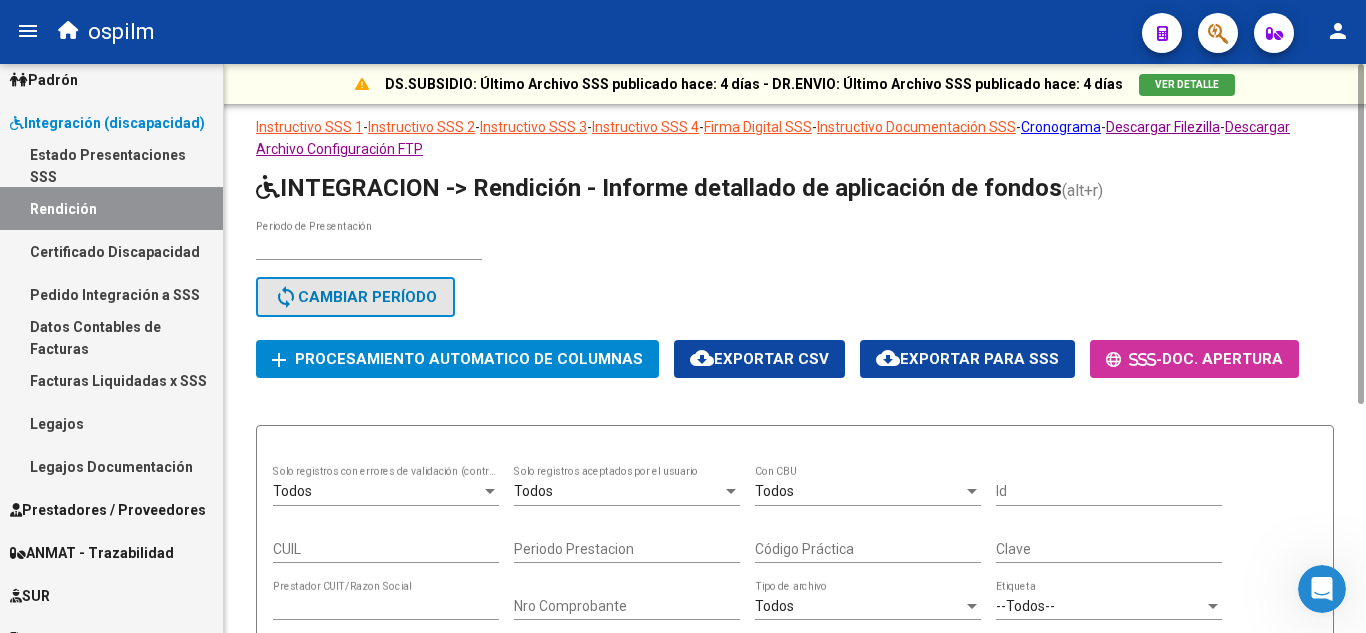 scroll, scrollTop: 0, scrollLeft: 0, axis: both 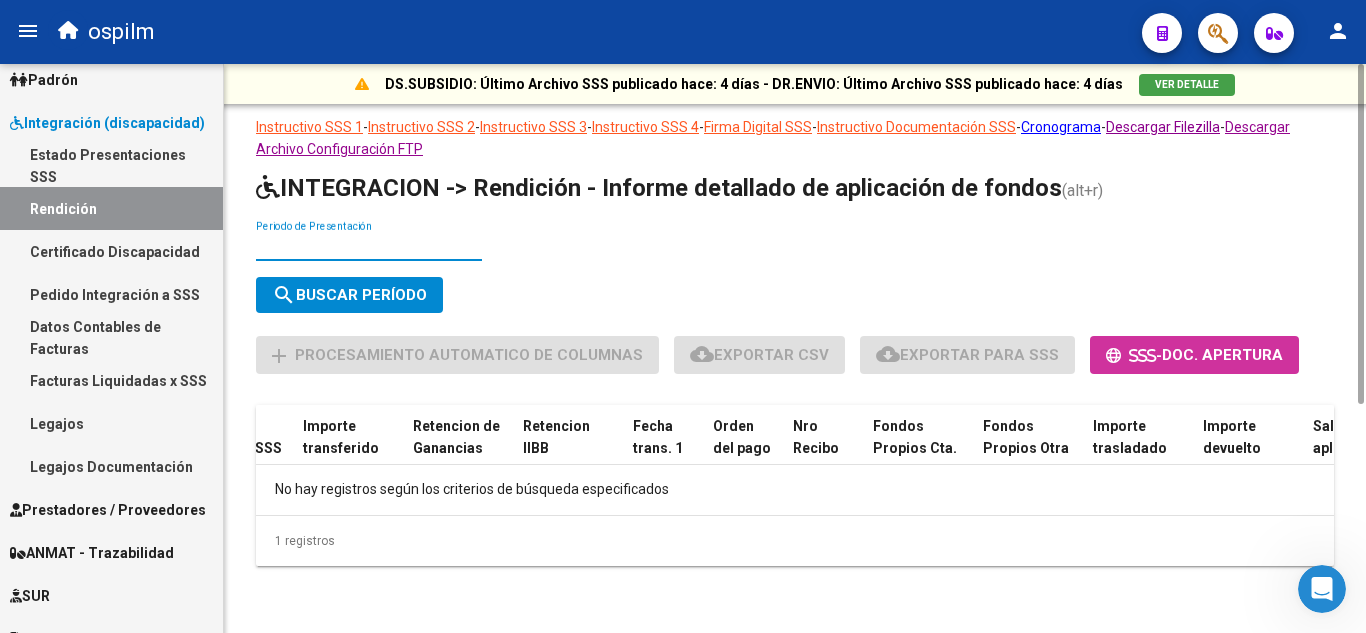 click on "Periodo de Presentación" at bounding box center [369, 246] 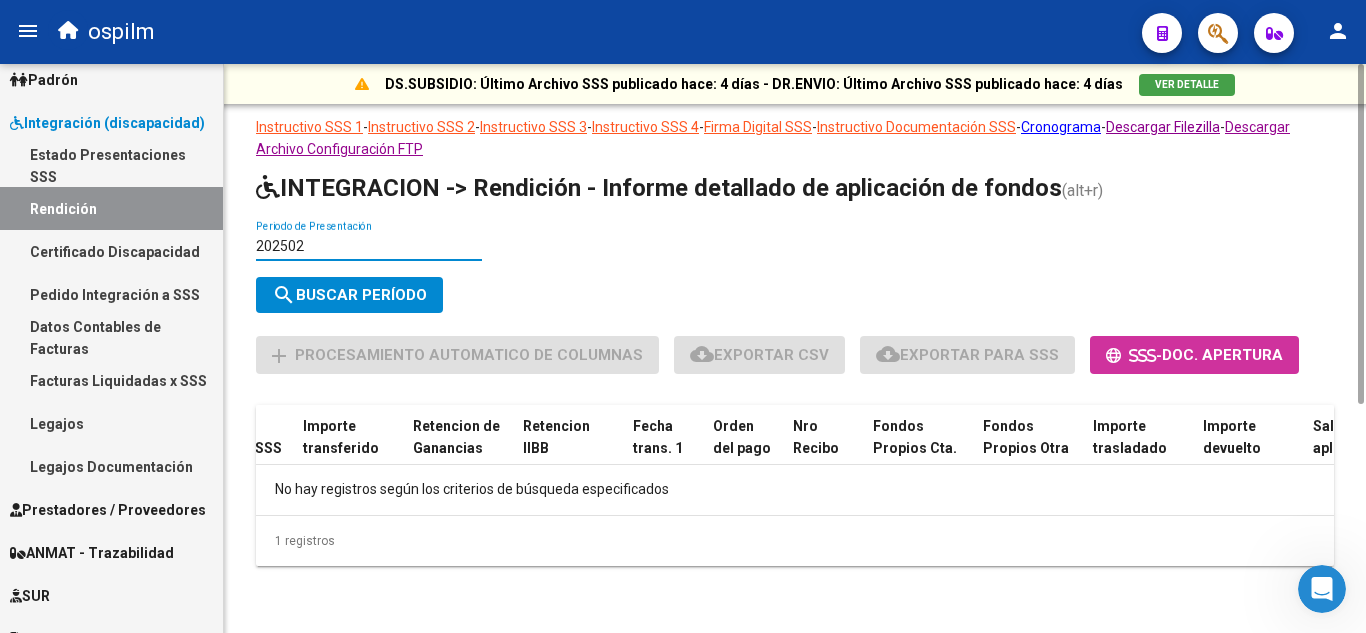 type on "202502" 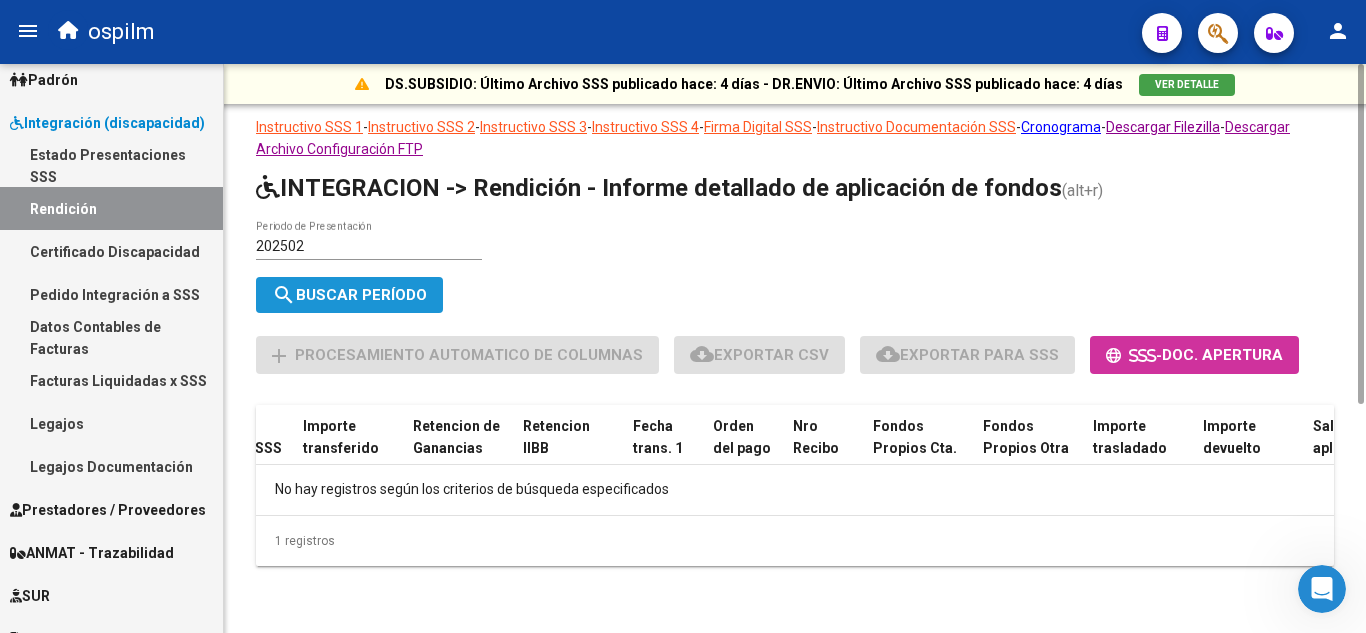 click on "search  Buscar Período" 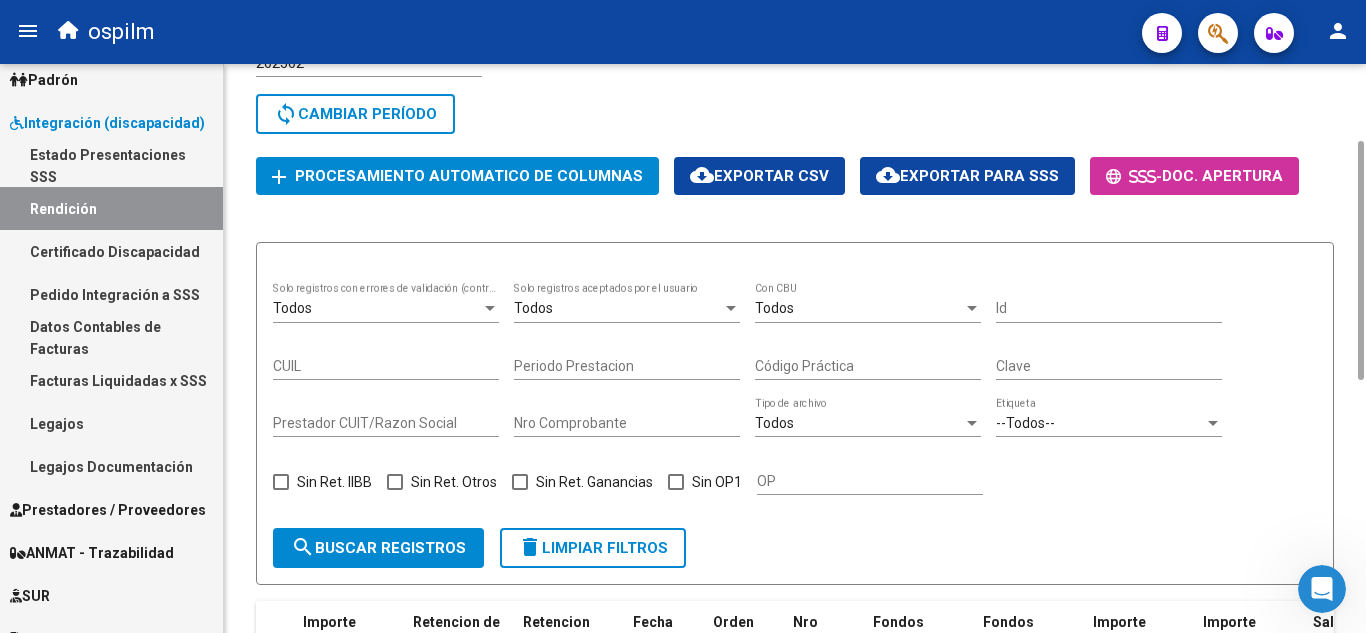 scroll, scrollTop: 0, scrollLeft: 0, axis: both 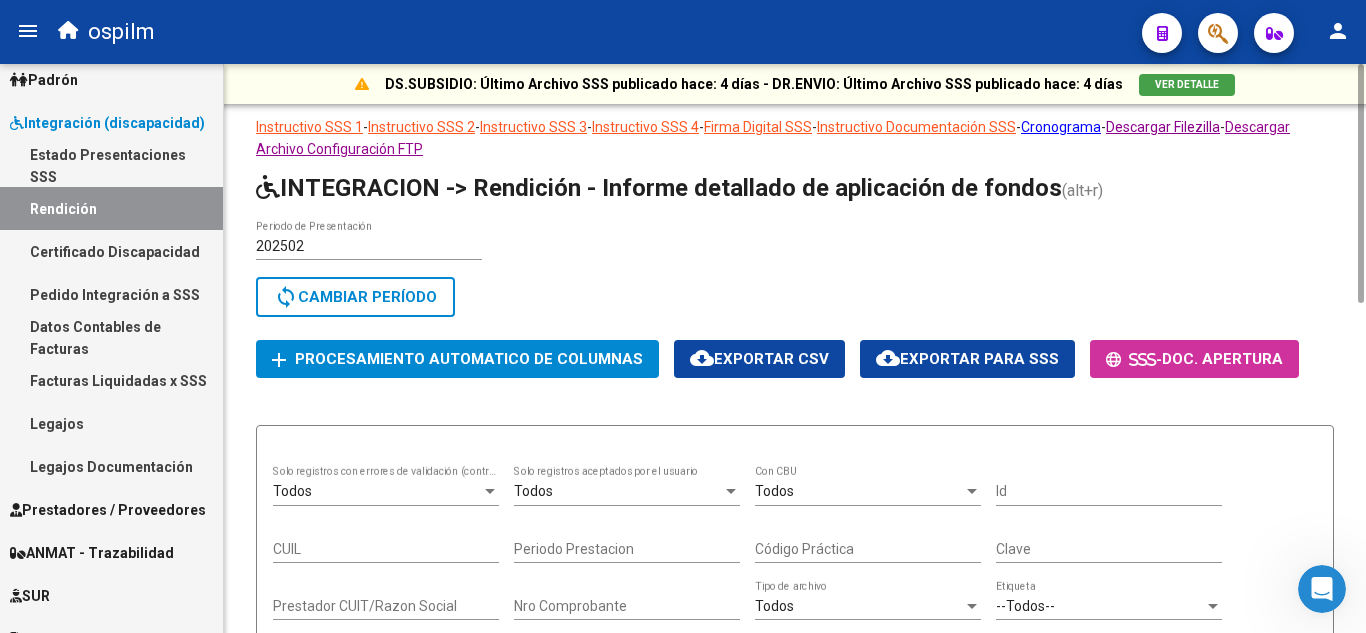 click on "cloud_download  Exportar para SSS" 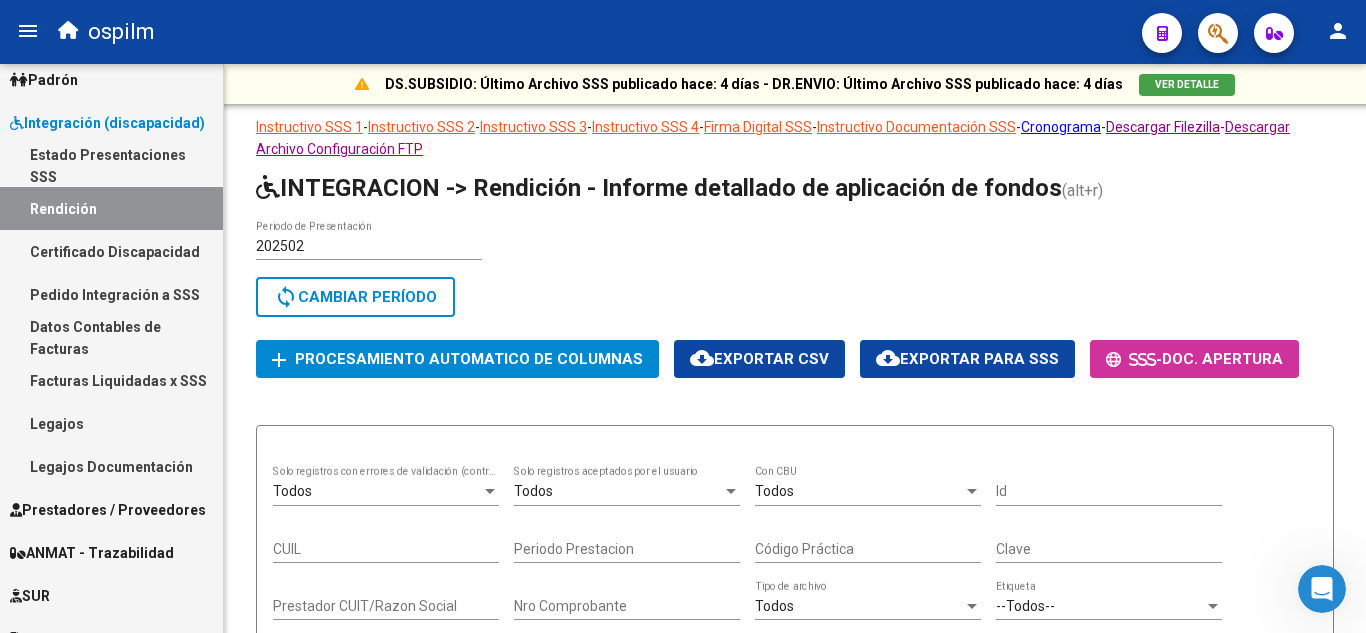 click 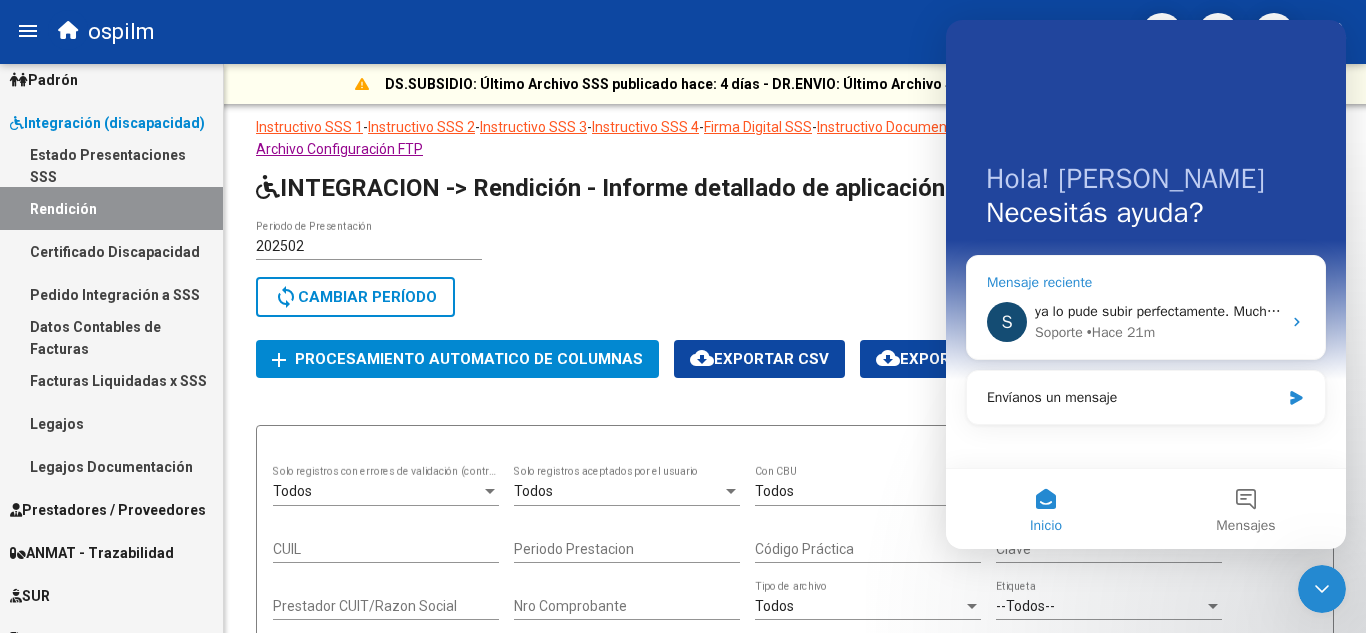 click on "ya lo pude subir perfectamente. Muchas gracias" at bounding box center (1182, 311) 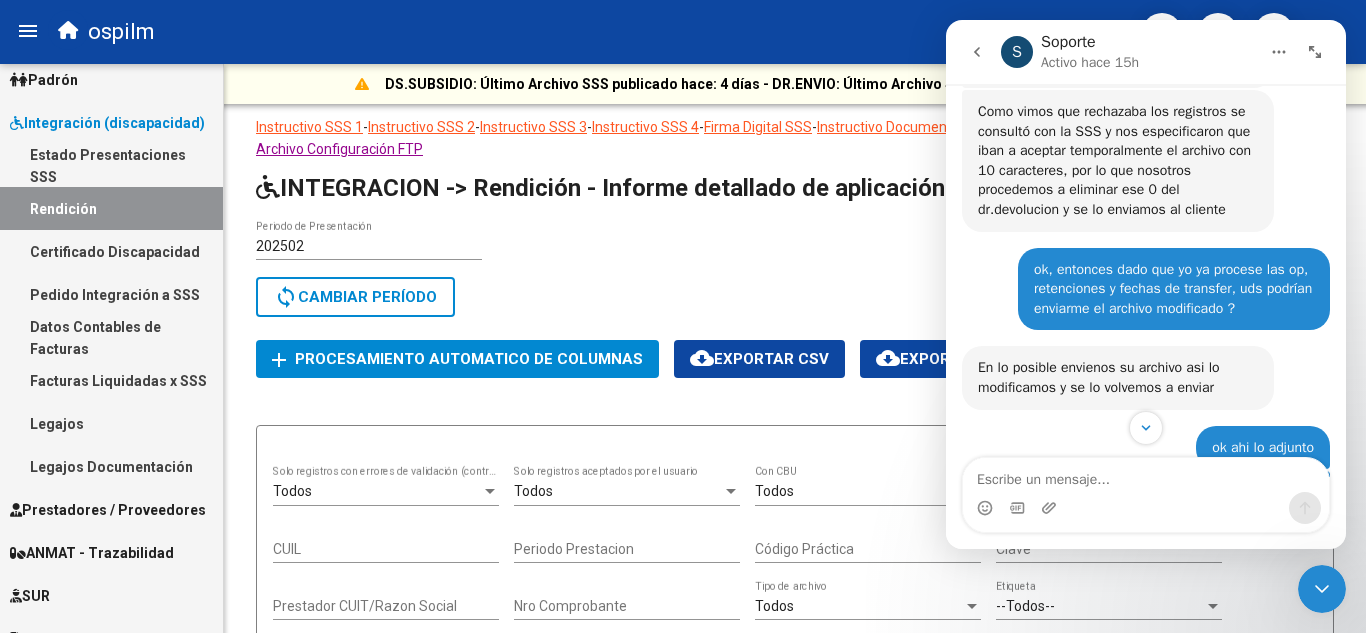 scroll, scrollTop: 727, scrollLeft: 0, axis: vertical 